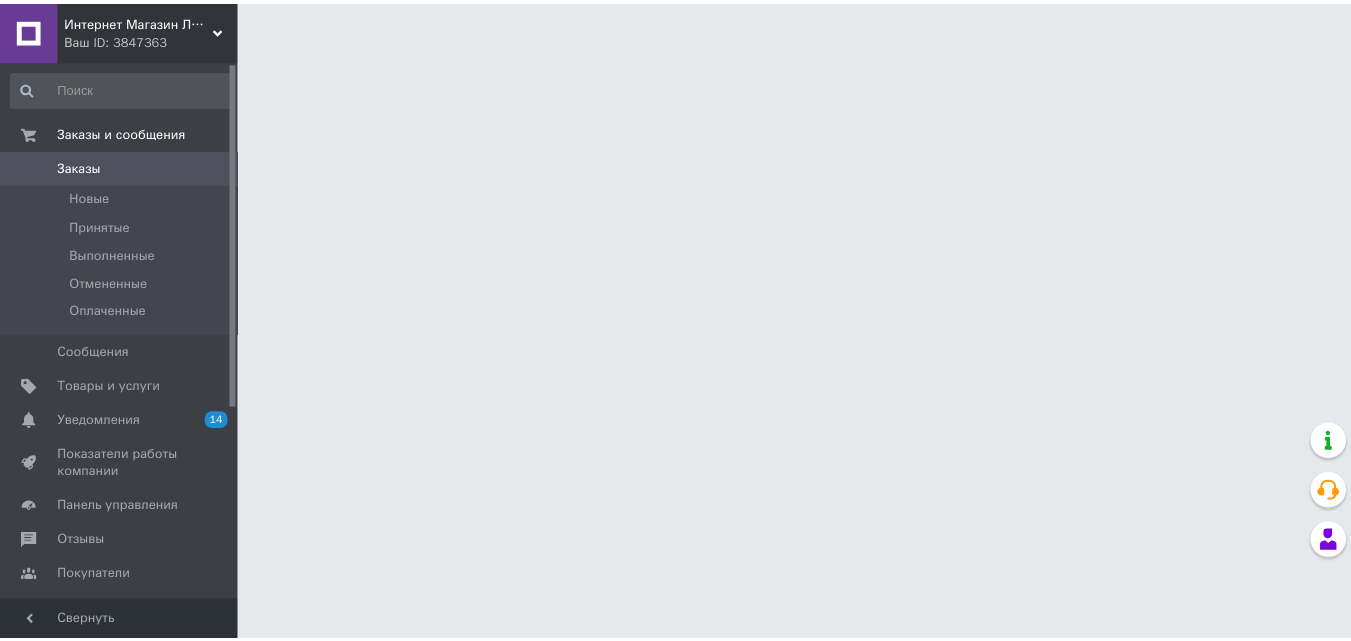 scroll, scrollTop: 0, scrollLeft: 0, axis: both 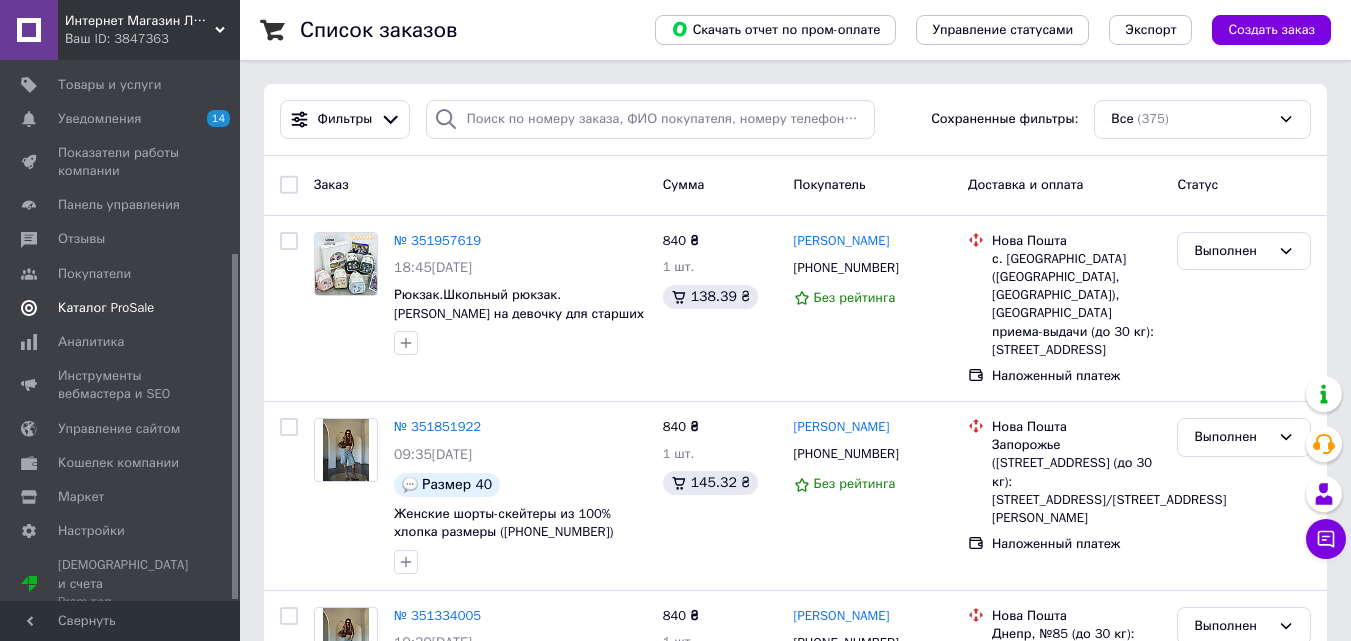 click on "Каталог ProSale" at bounding box center (106, 308) 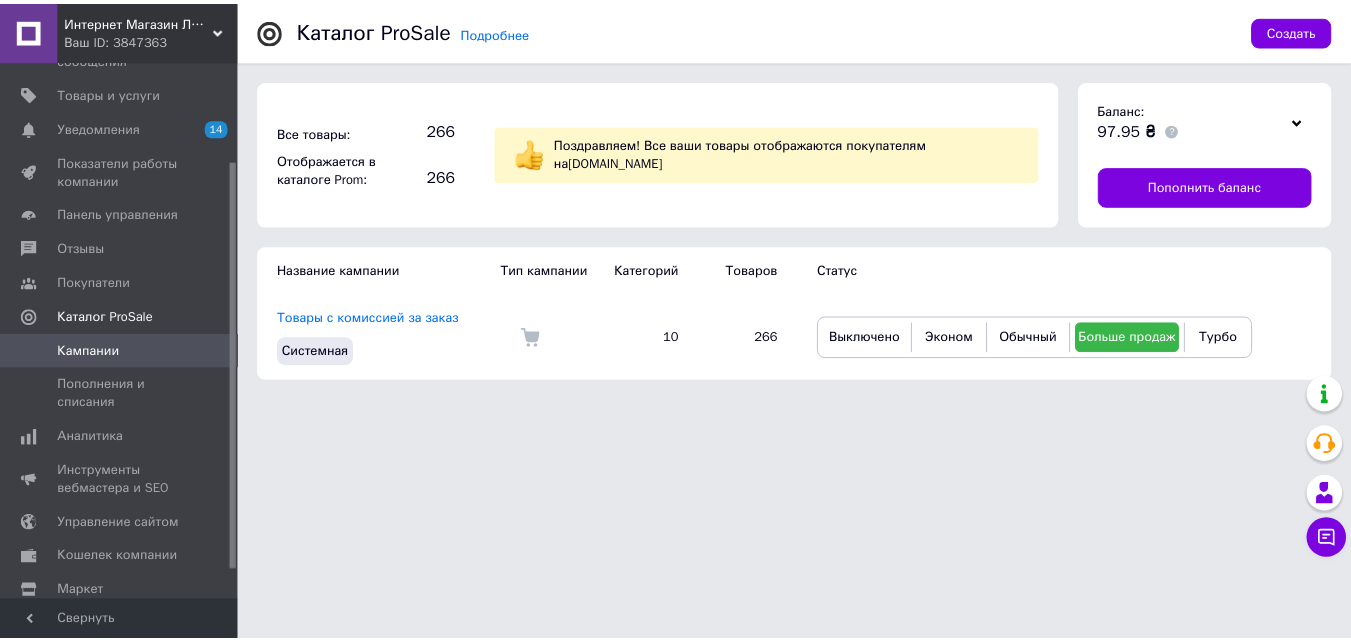 scroll, scrollTop: 0, scrollLeft: 0, axis: both 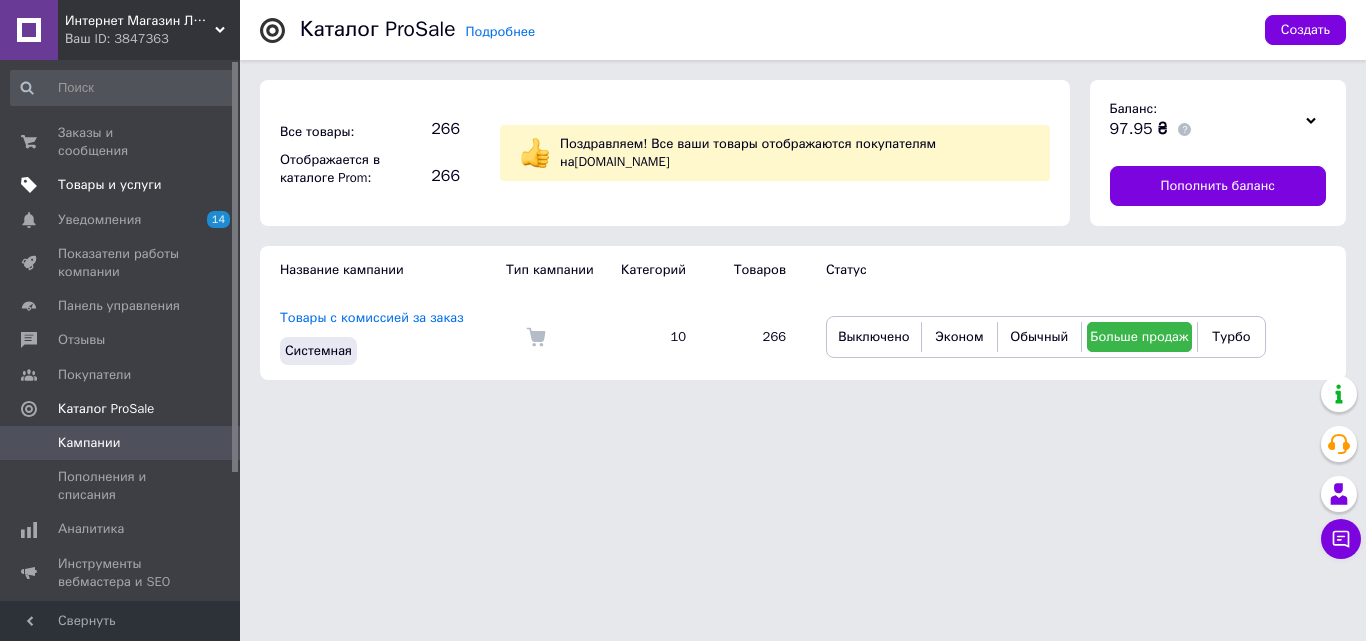 click on "Товары и услуги" at bounding box center [110, 185] 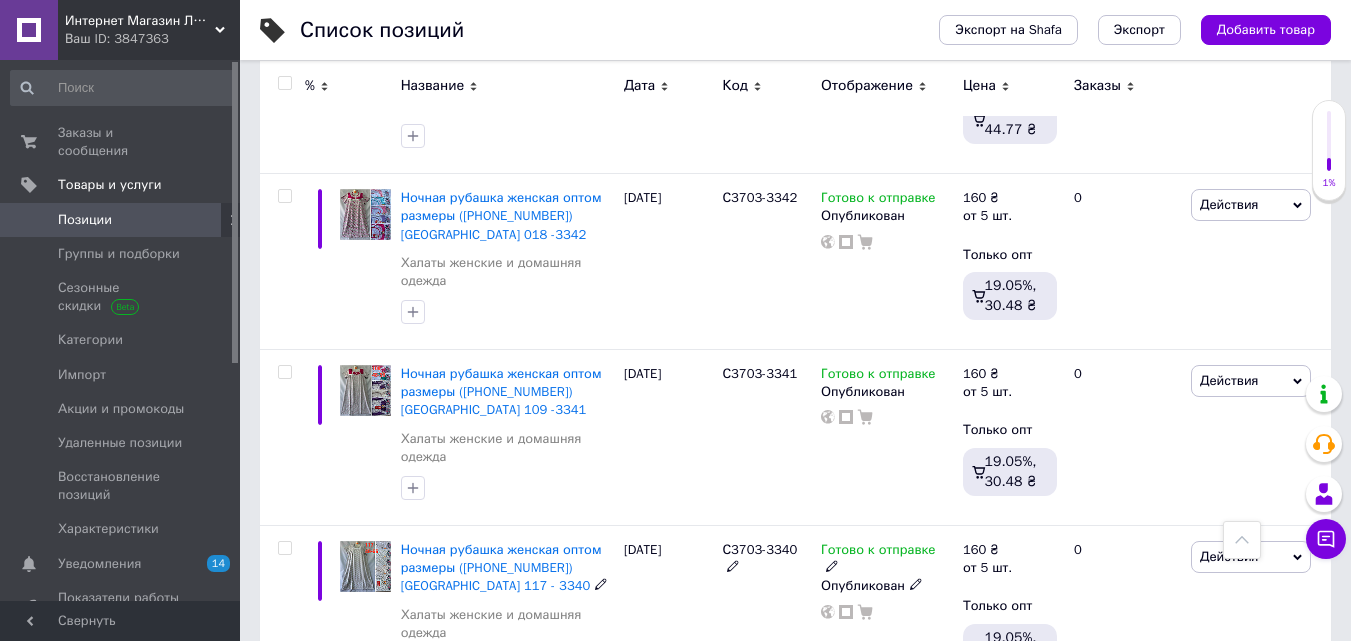 scroll, scrollTop: 5700, scrollLeft: 0, axis: vertical 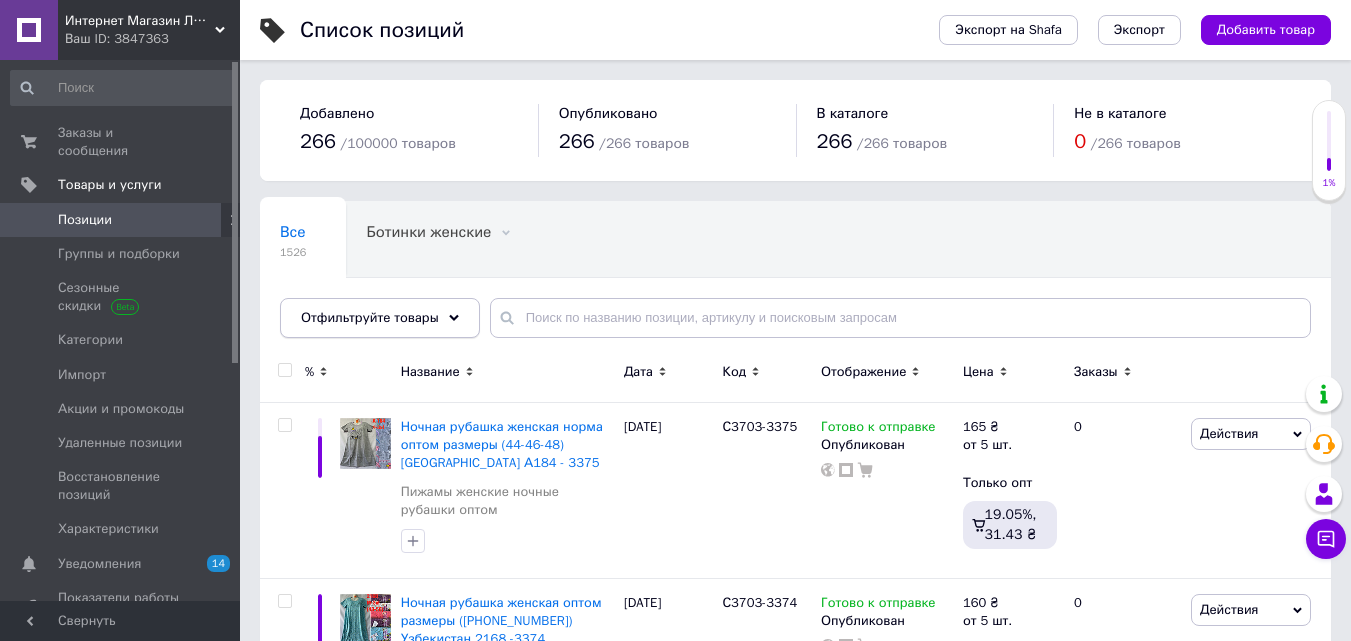 click on "Отфильтруйте товары" at bounding box center [370, 317] 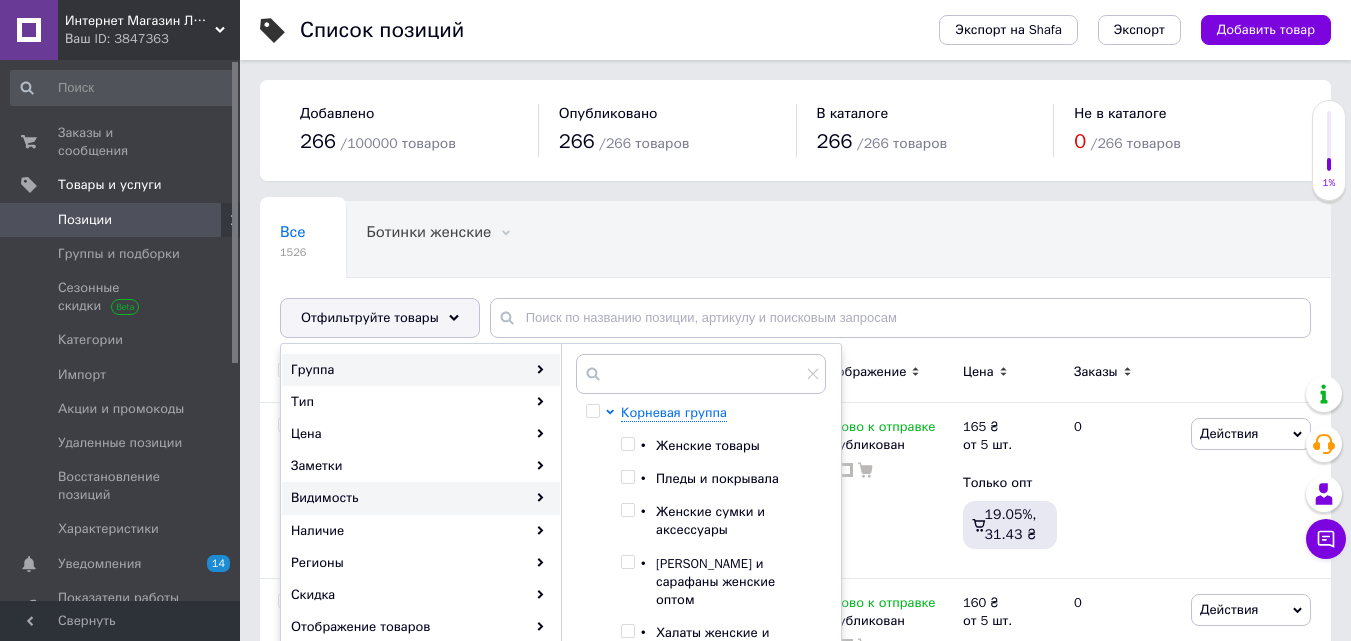click on "Видимость" at bounding box center (421, 498) 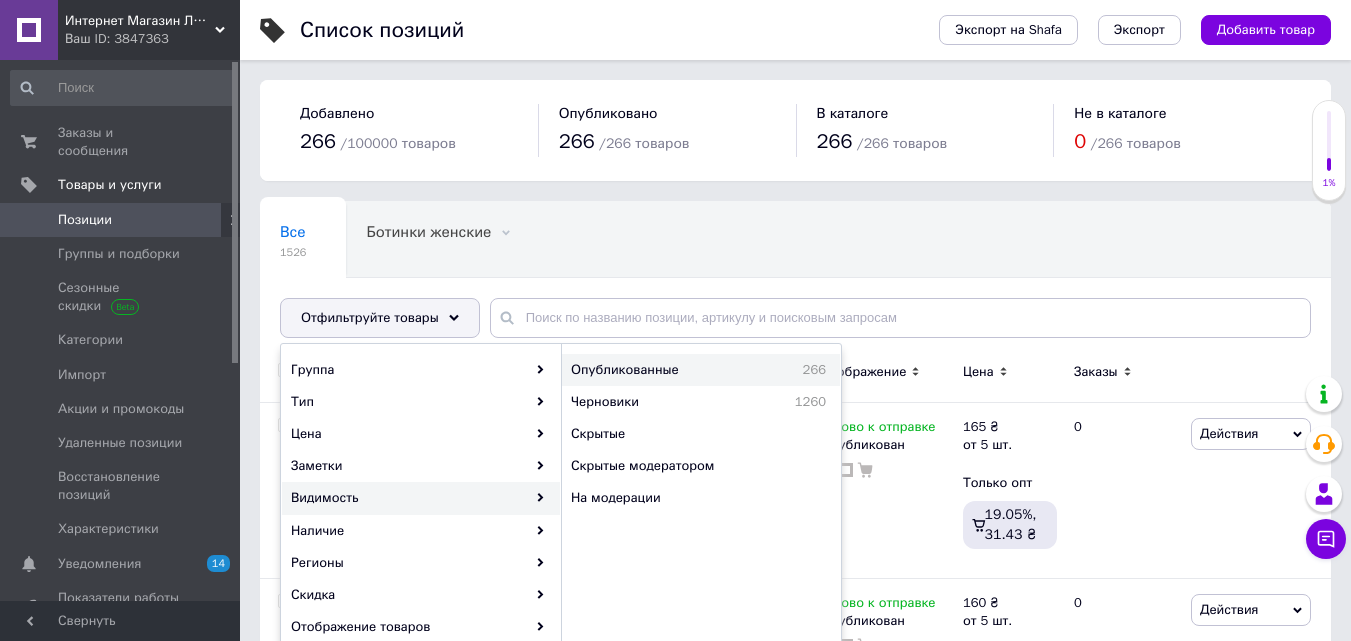 click on "Опубликованные" at bounding box center [668, 370] 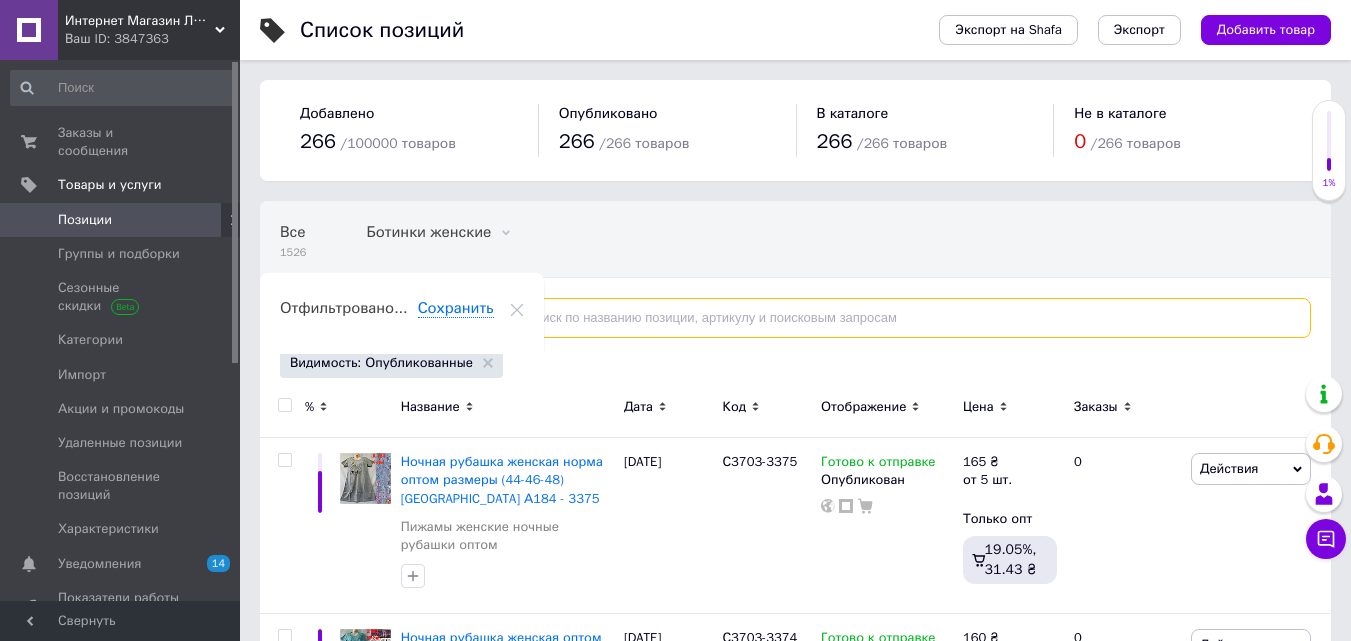 click at bounding box center (900, 318) 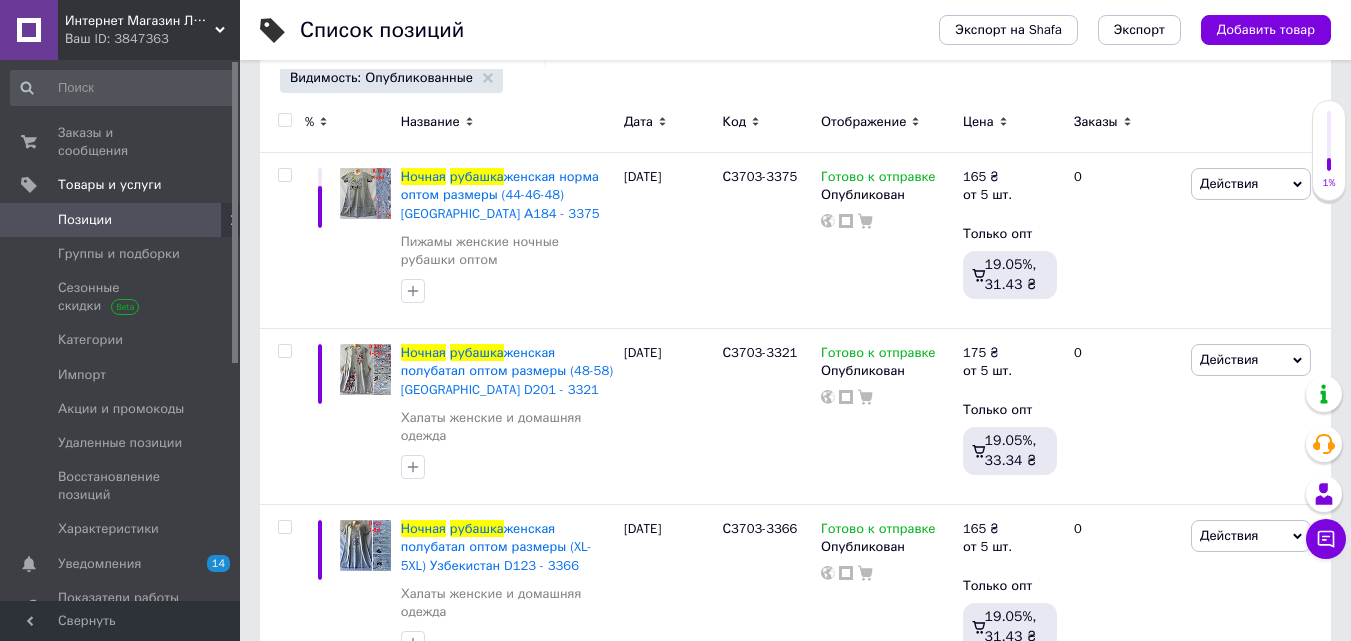 scroll, scrollTop: 300, scrollLeft: 0, axis: vertical 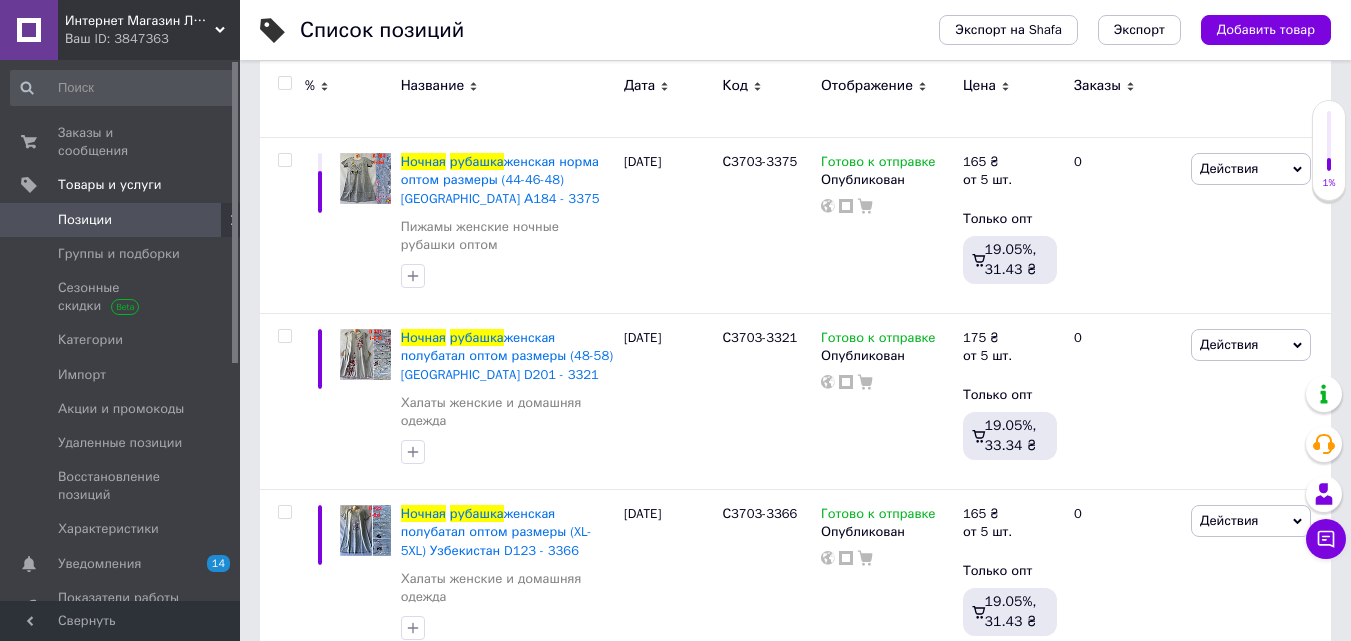 type on "ночная рубашка" 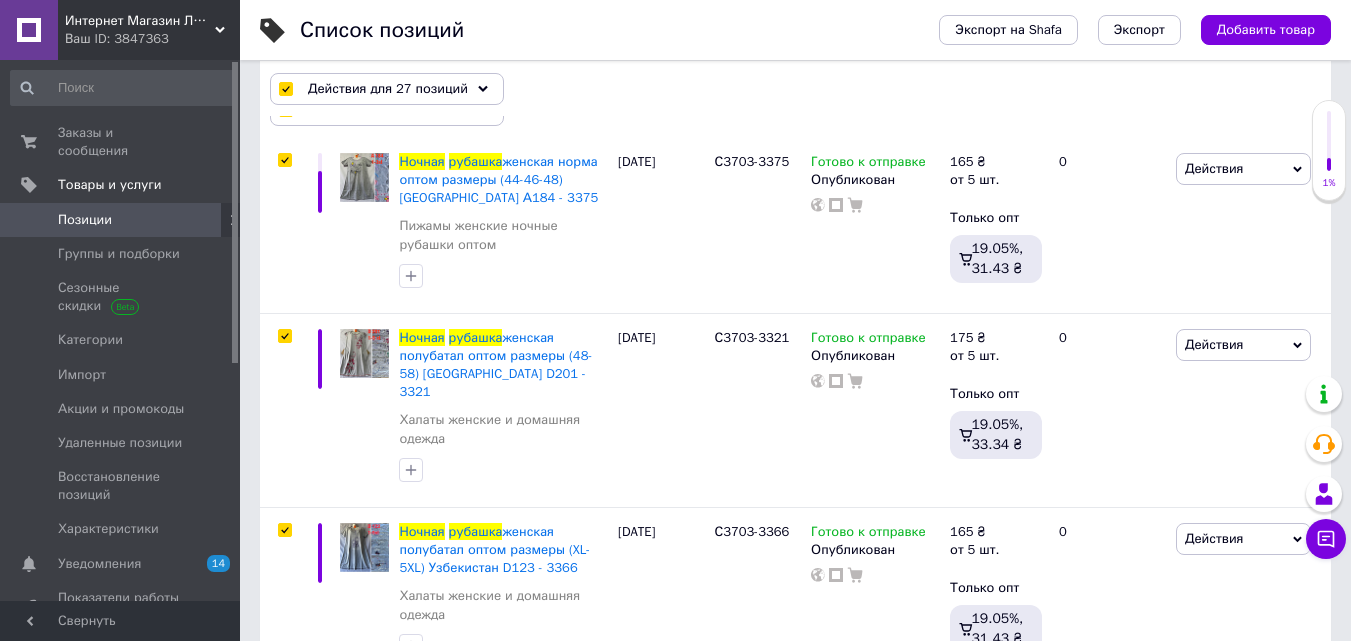 checkbox on "true" 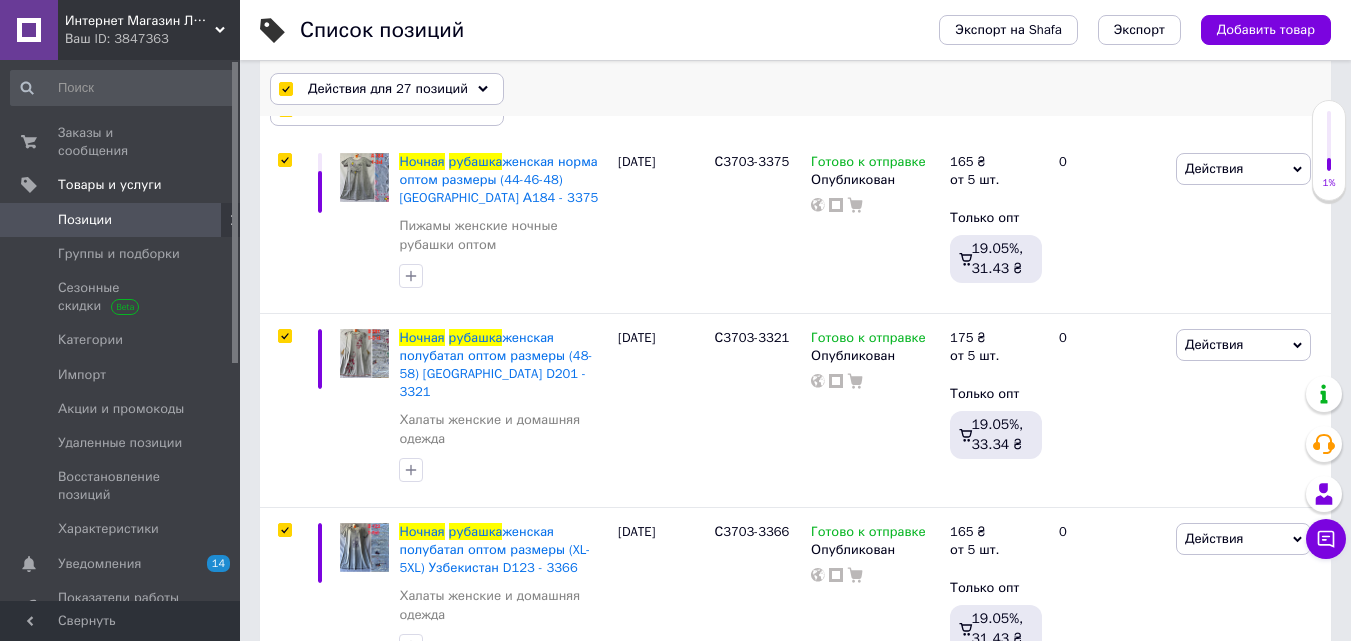 click on "Действия для 27 позиций" at bounding box center (388, 89) 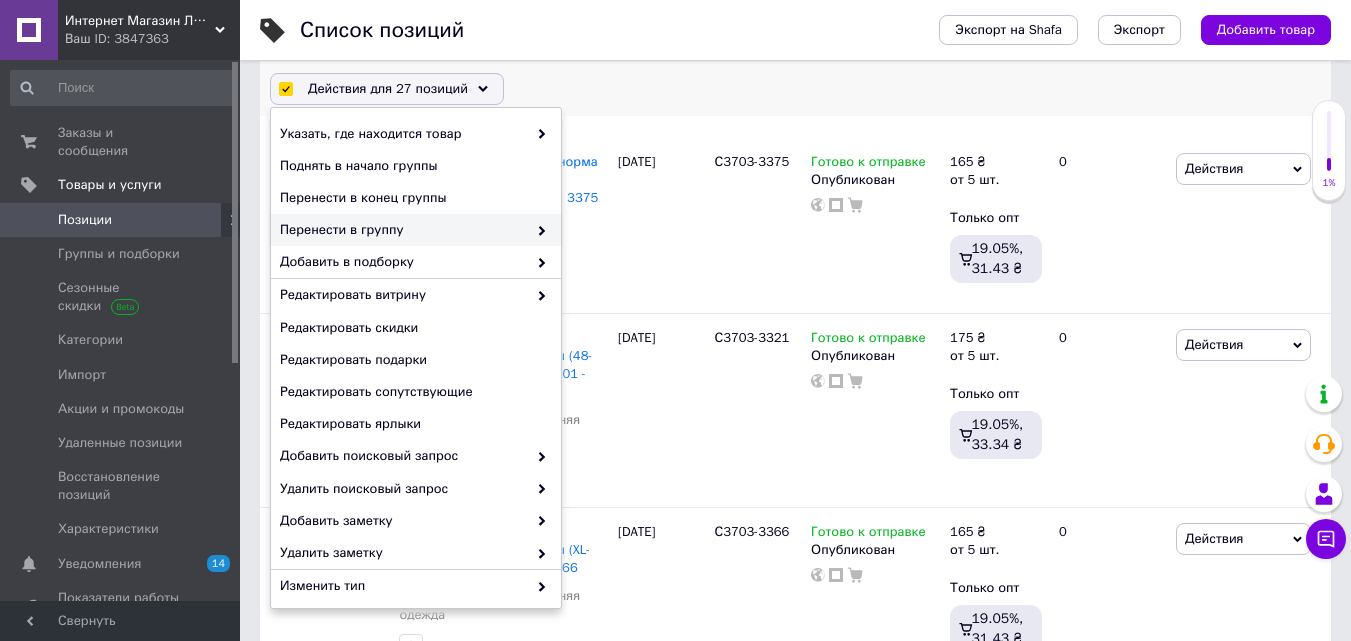 click on "Перенести в группу" at bounding box center [403, 230] 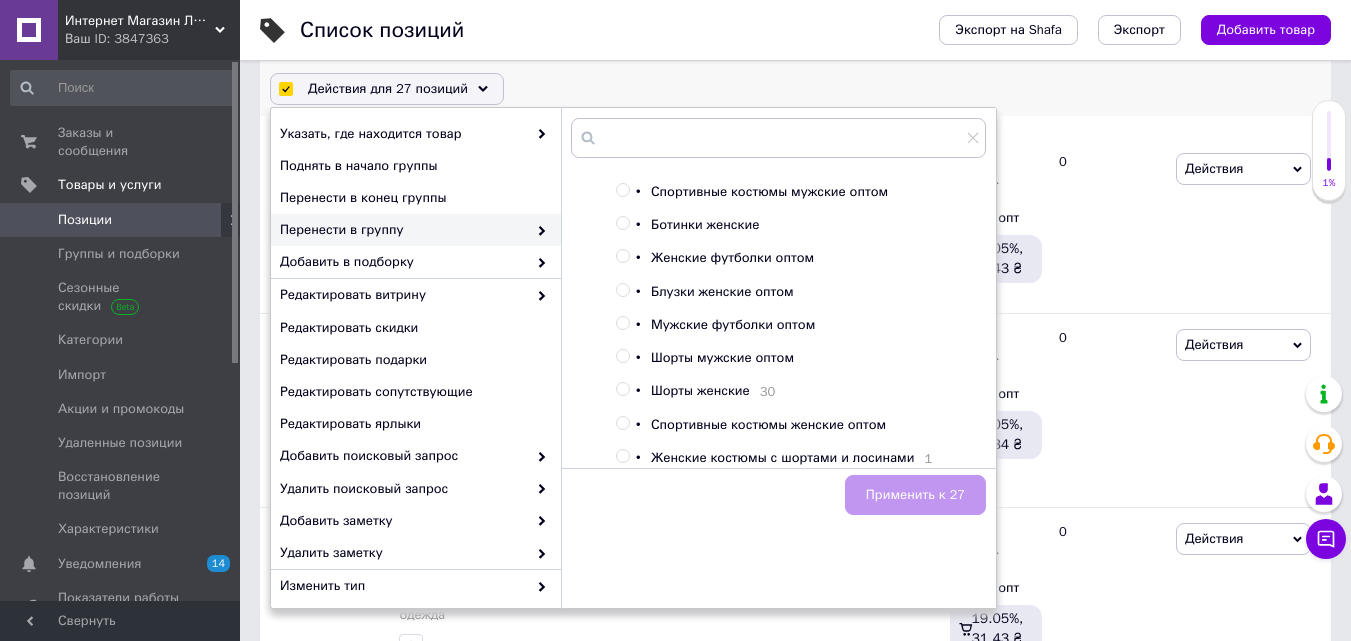 scroll, scrollTop: 388, scrollLeft: 0, axis: vertical 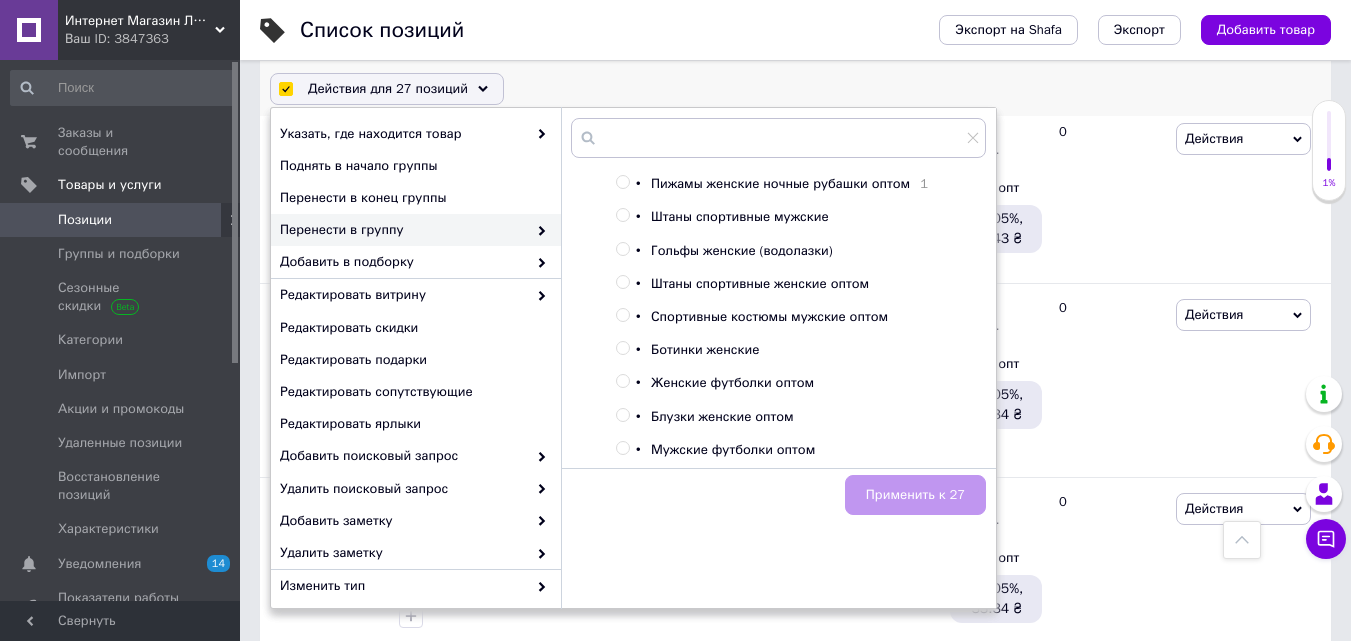 click at bounding box center [622, 182] 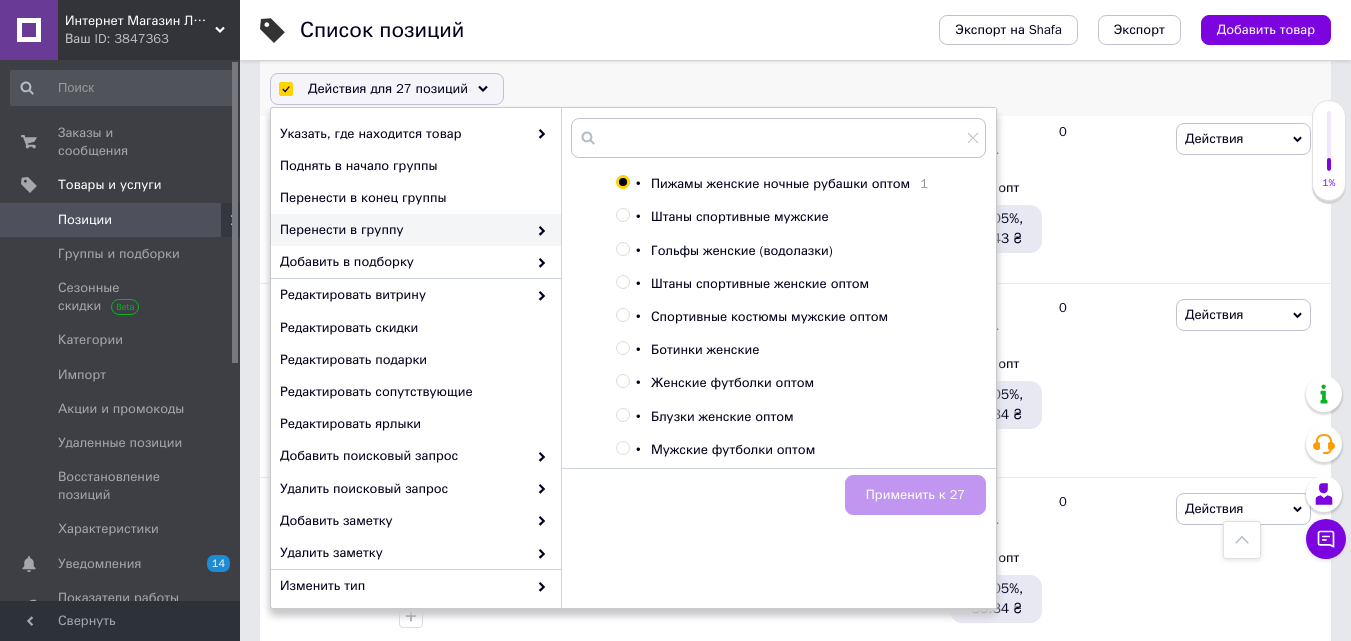 radio on "true" 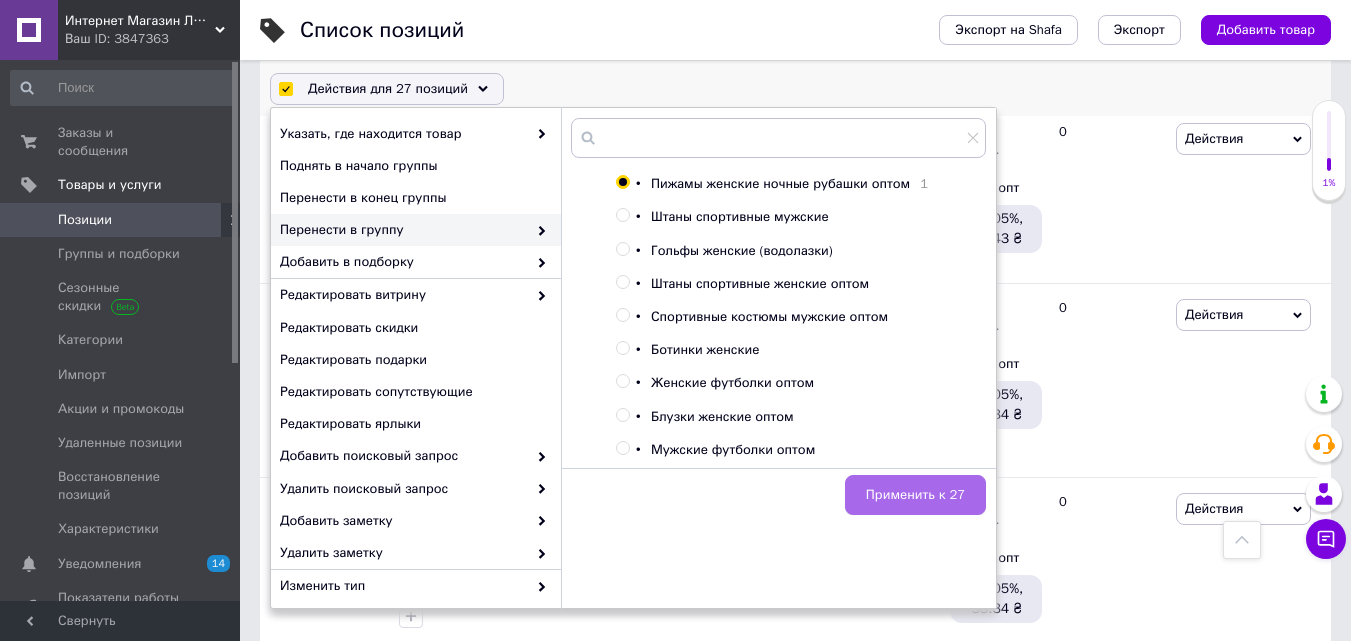 click on "Применить к 27" at bounding box center [915, 495] 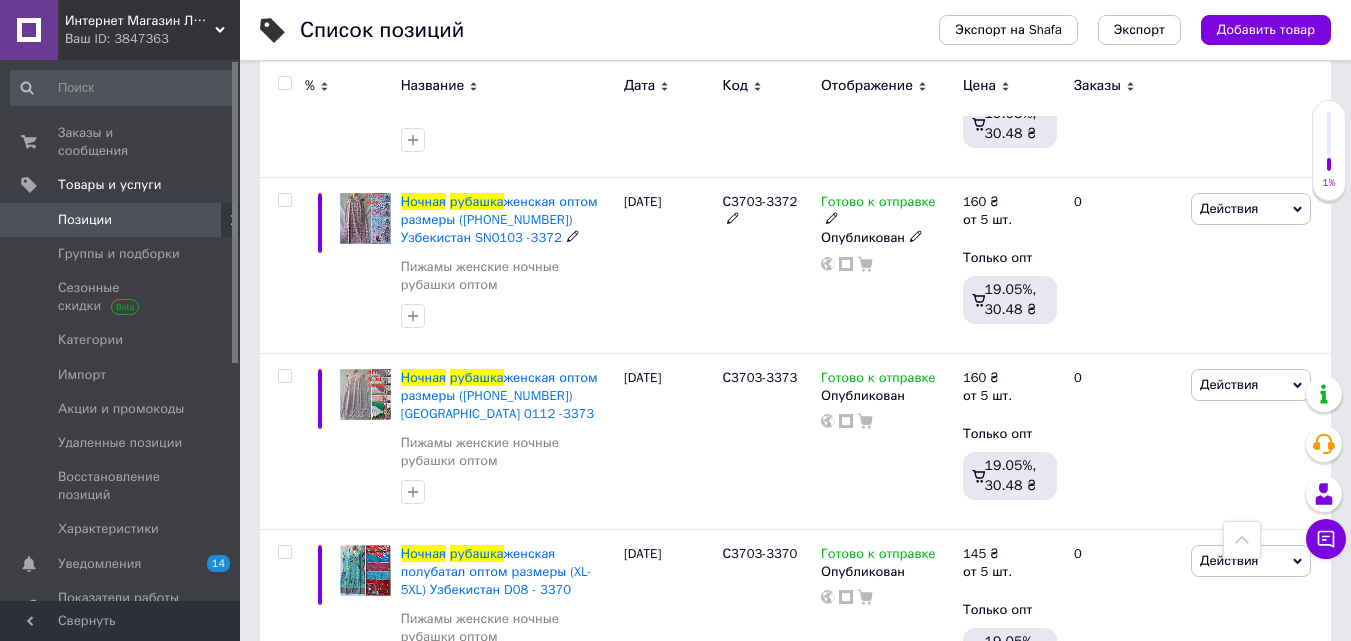 scroll, scrollTop: 4627, scrollLeft: 0, axis: vertical 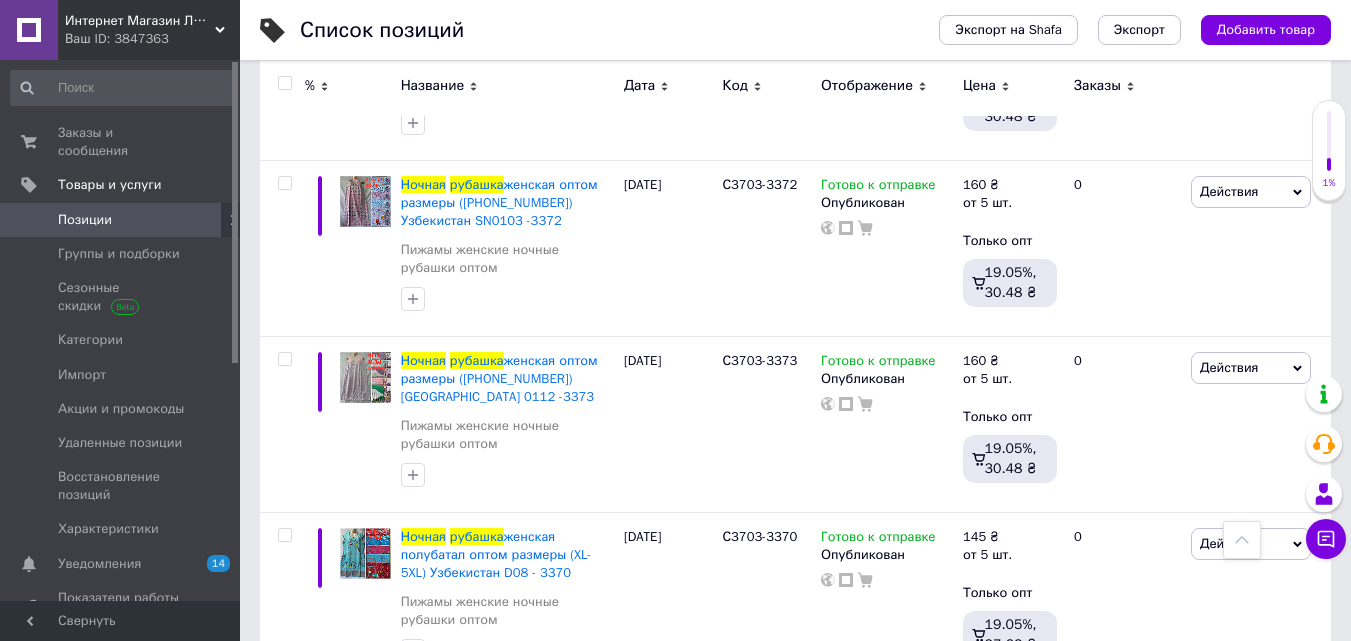 click on "Позиции" at bounding box center [121, 220] 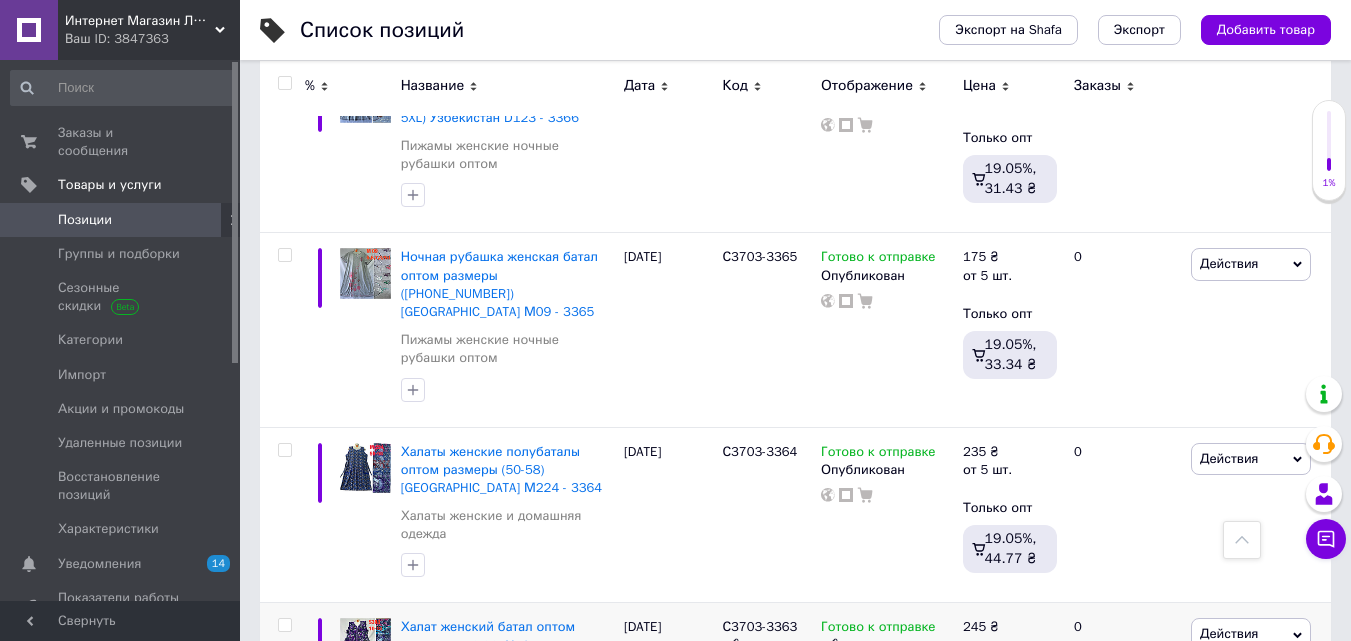 scroll, scrollTop: 2100, scrollLeft: 0, axis: vertical 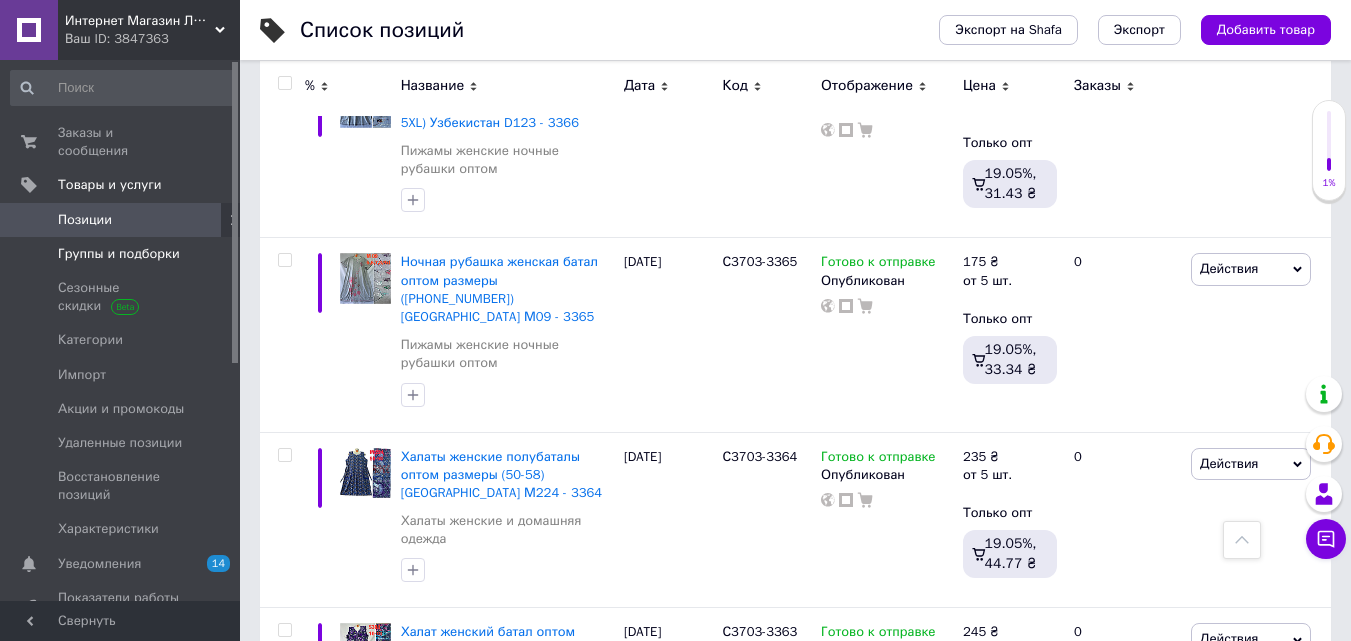 click on "Группы и подборки" at bounding box center [119, 254] 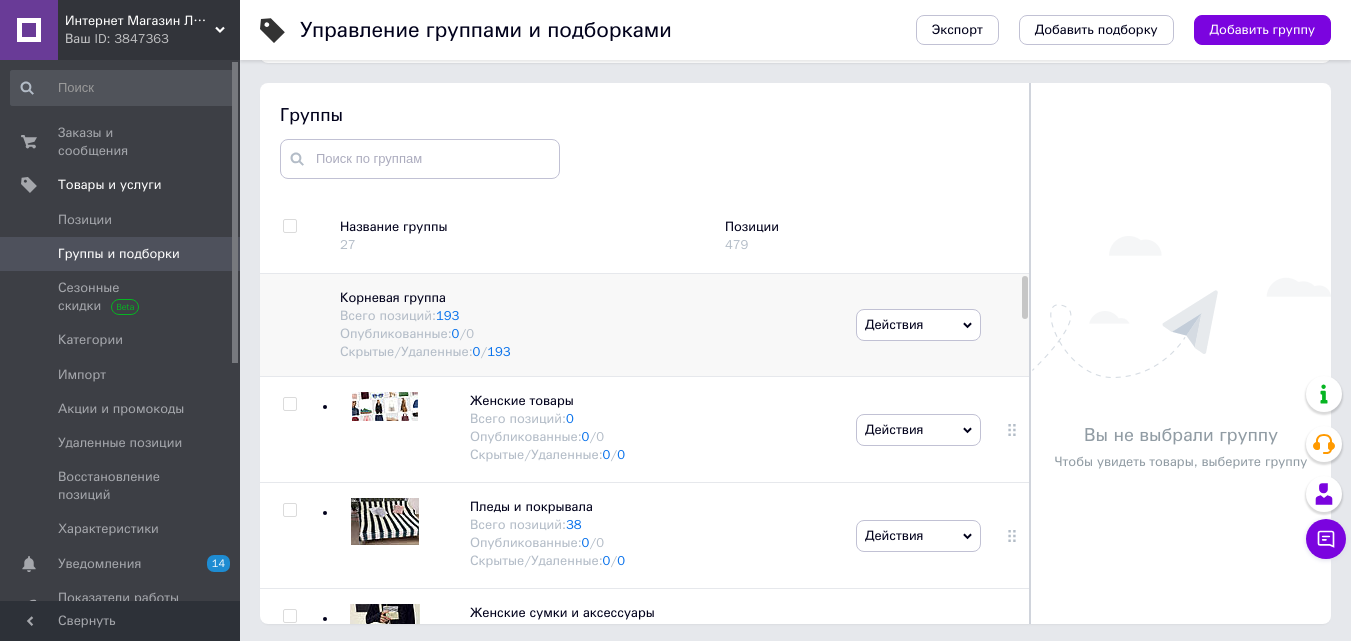 scroll, scrollTop: 113, scrollLeft: 0, axis: vertical 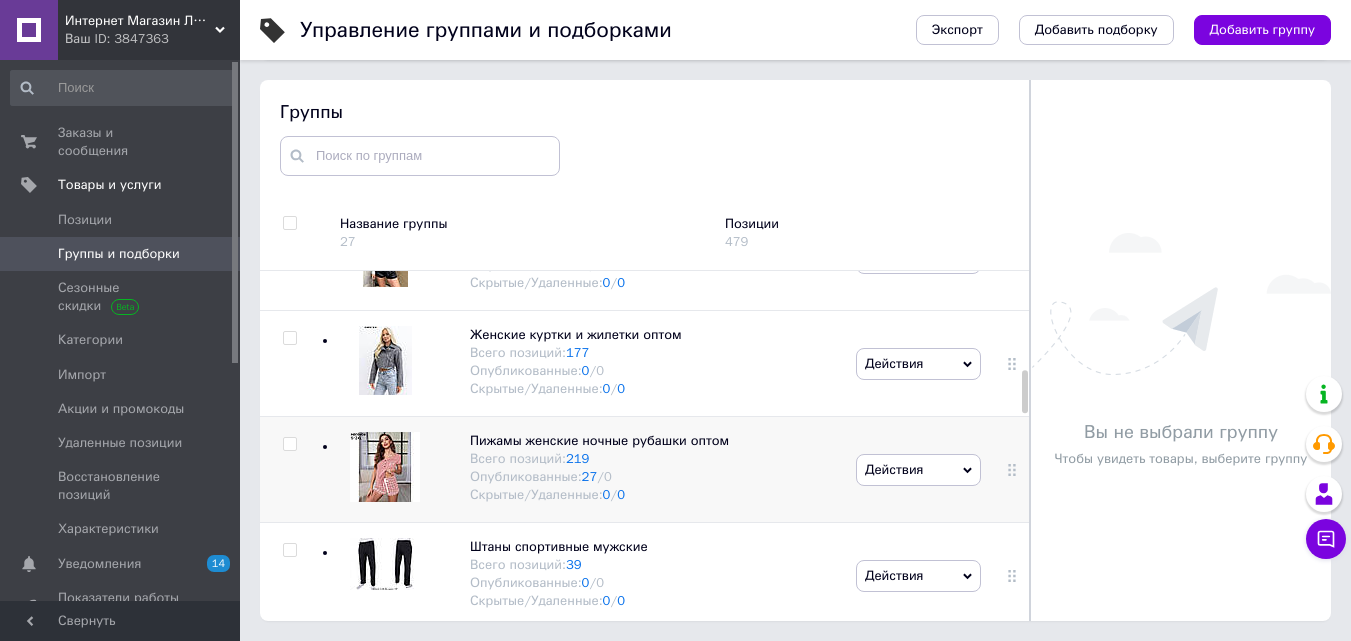 click on "Действия" at bounding box center (918, 470) 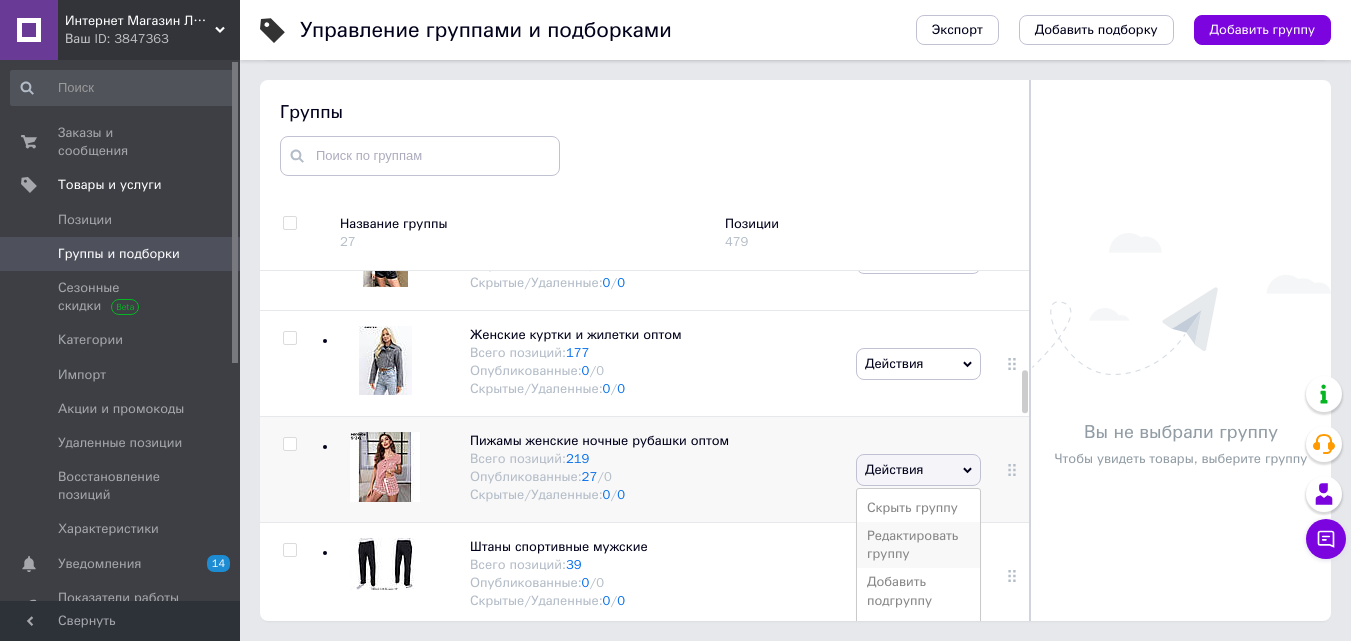 click on "Редактировать группу" at bounding box center [918, 545] 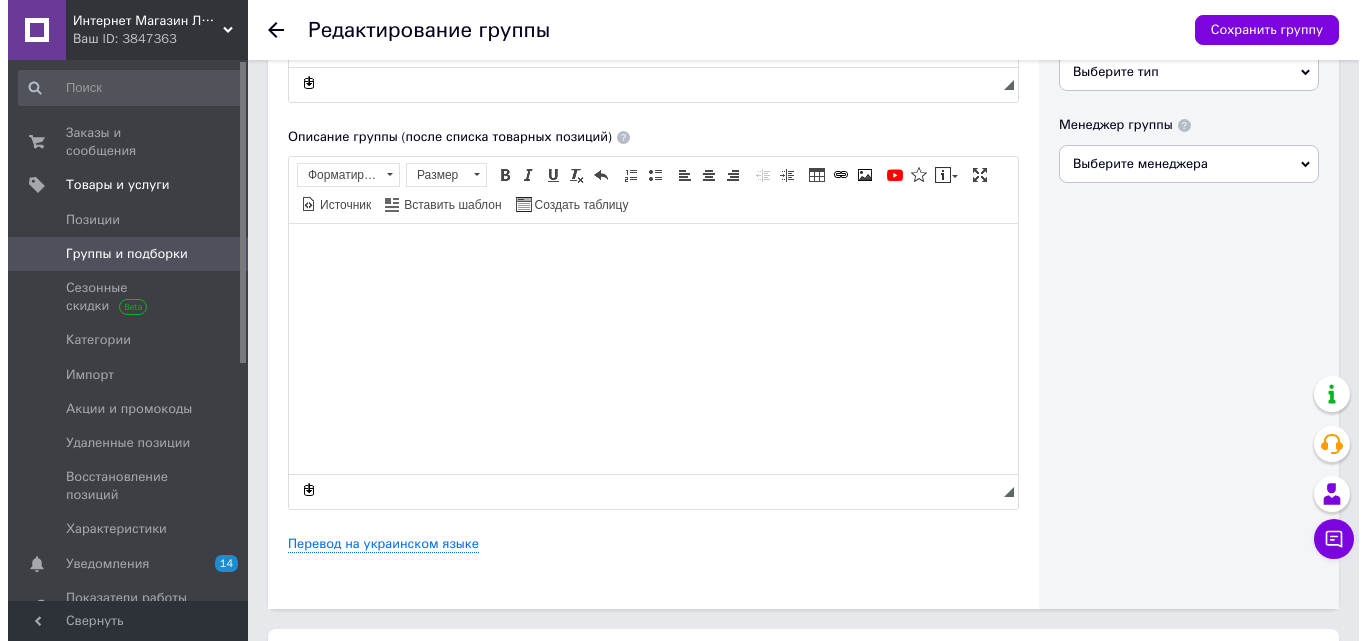 scroll, scrollTop: 700, scrollLeft: 0, axis: vertical 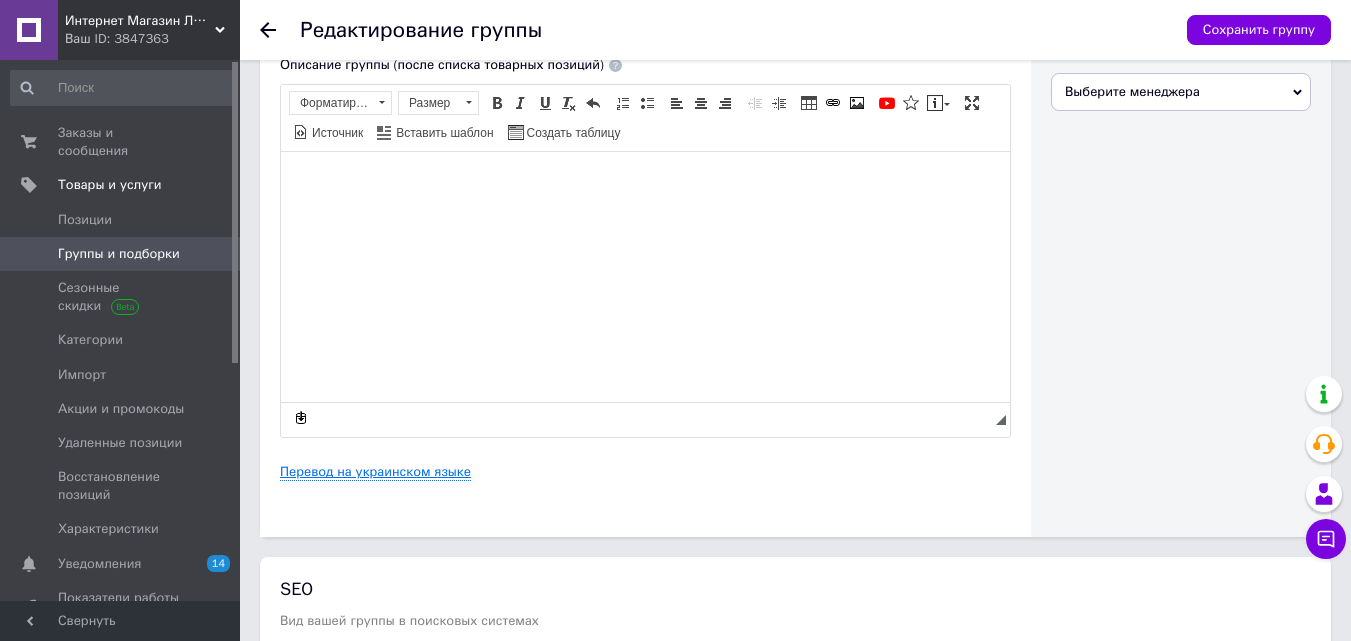 click on "Перевод на украинском языке" at bounding box center [375, 472] 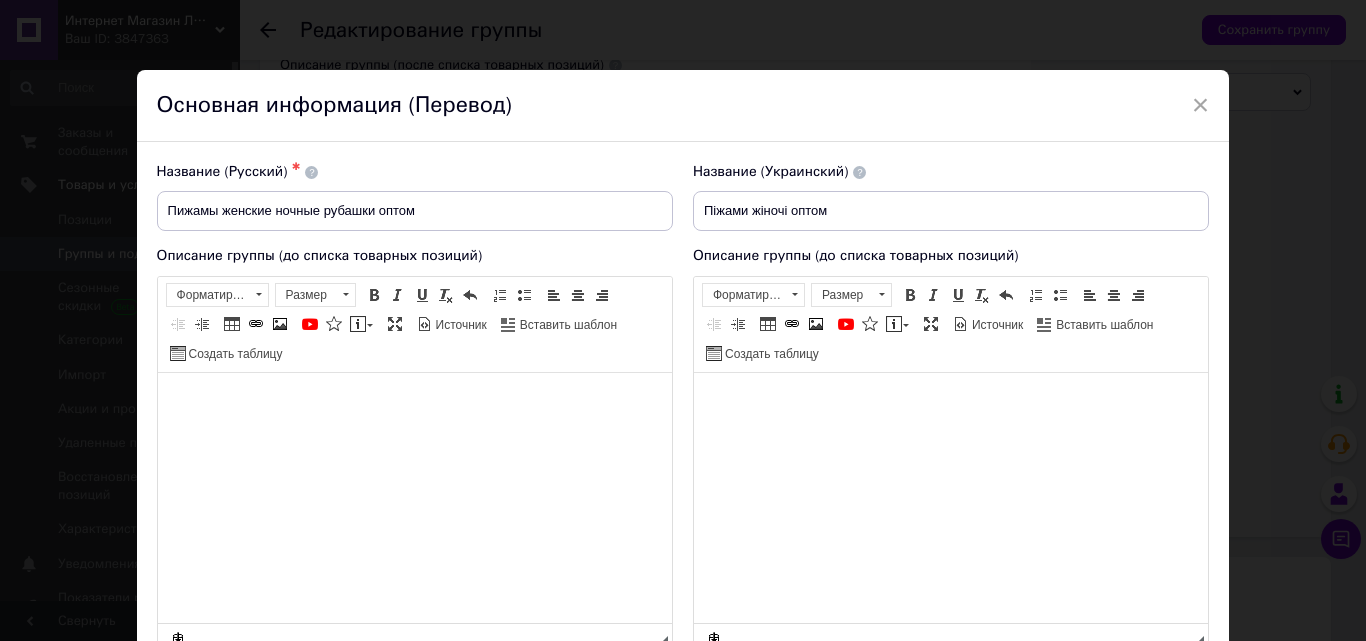 scroll, scrollTop: 0, scrollLeft: 0, axis: both 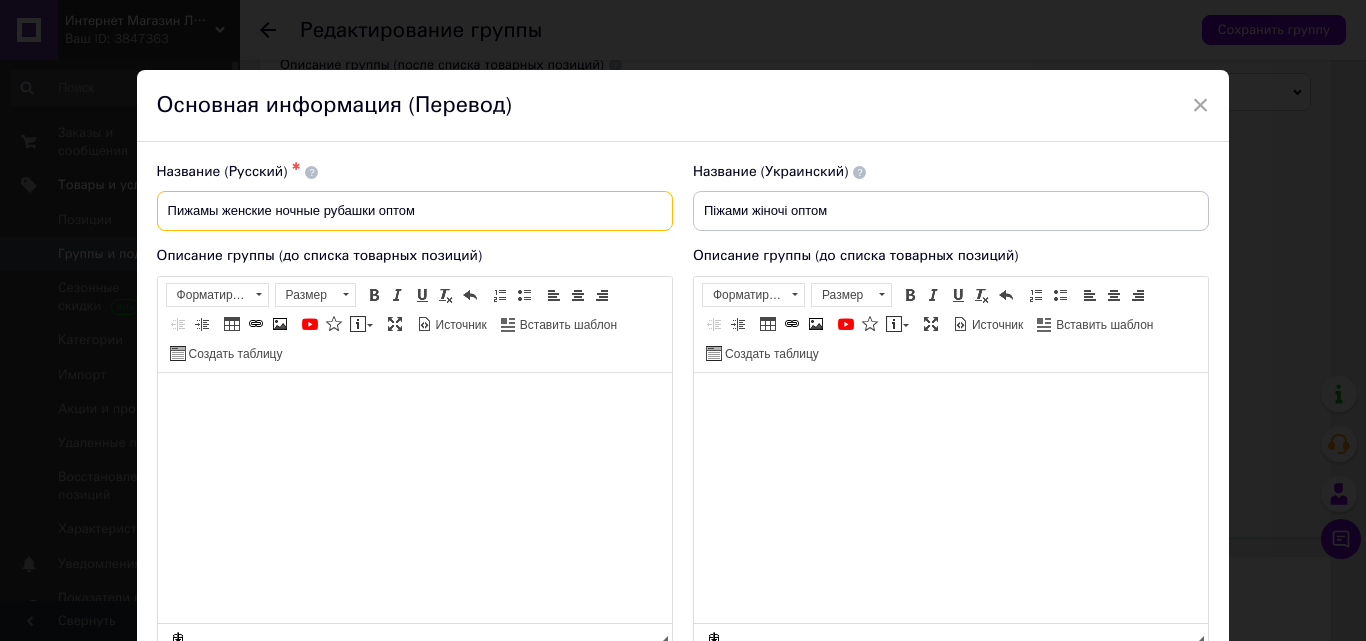click on "Пижамы женские ночные рубашки оптом" at bounding box center [415, 211] 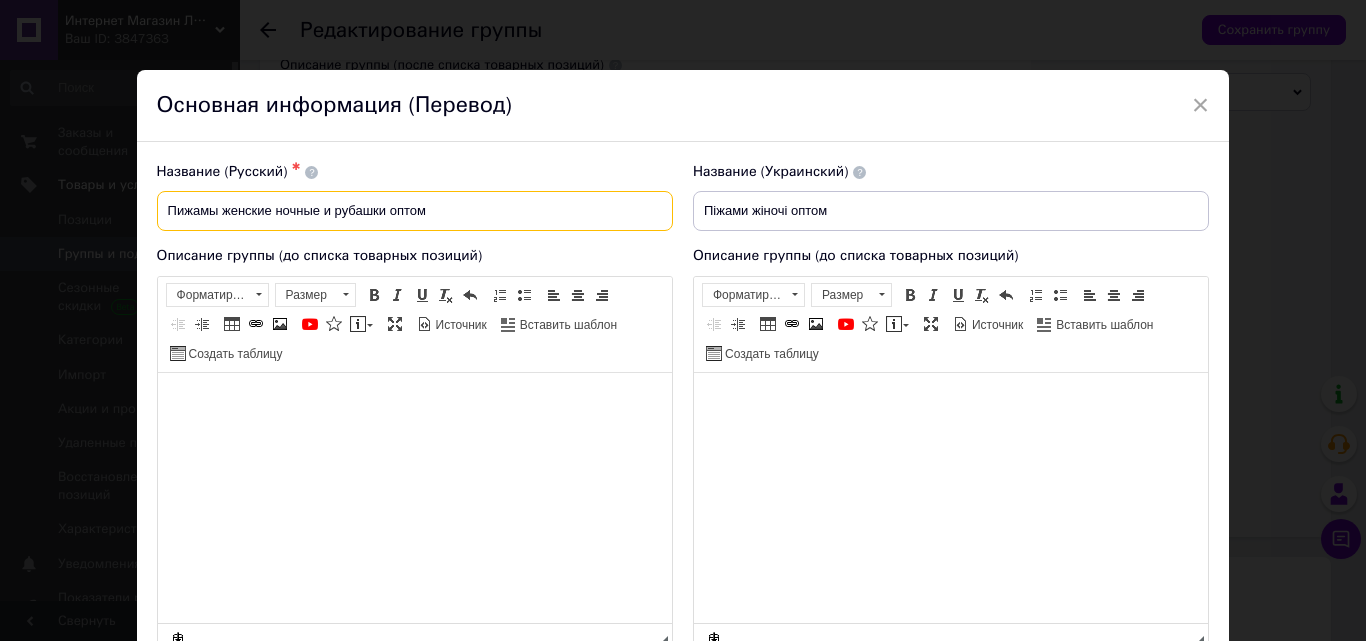 type on "Пижамы женские ночные и рубашки оптом" 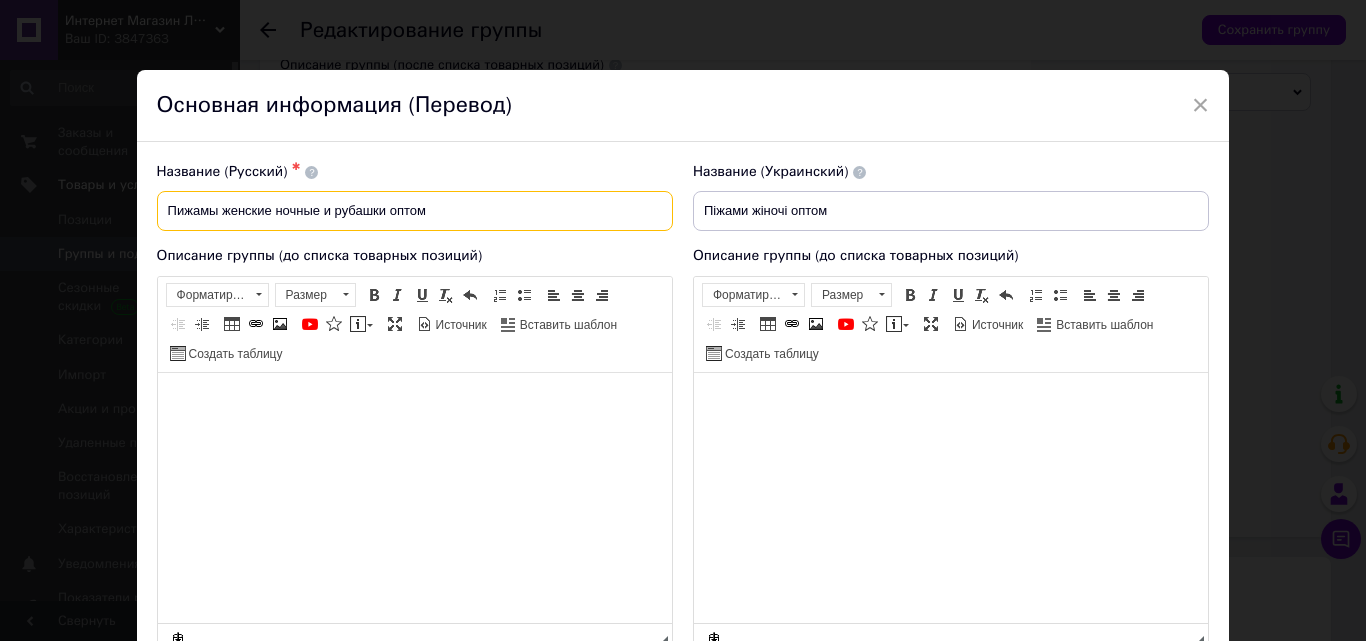click on "Пижамы женские ночные и рубашки оптом" at bounding box center [415, 211] 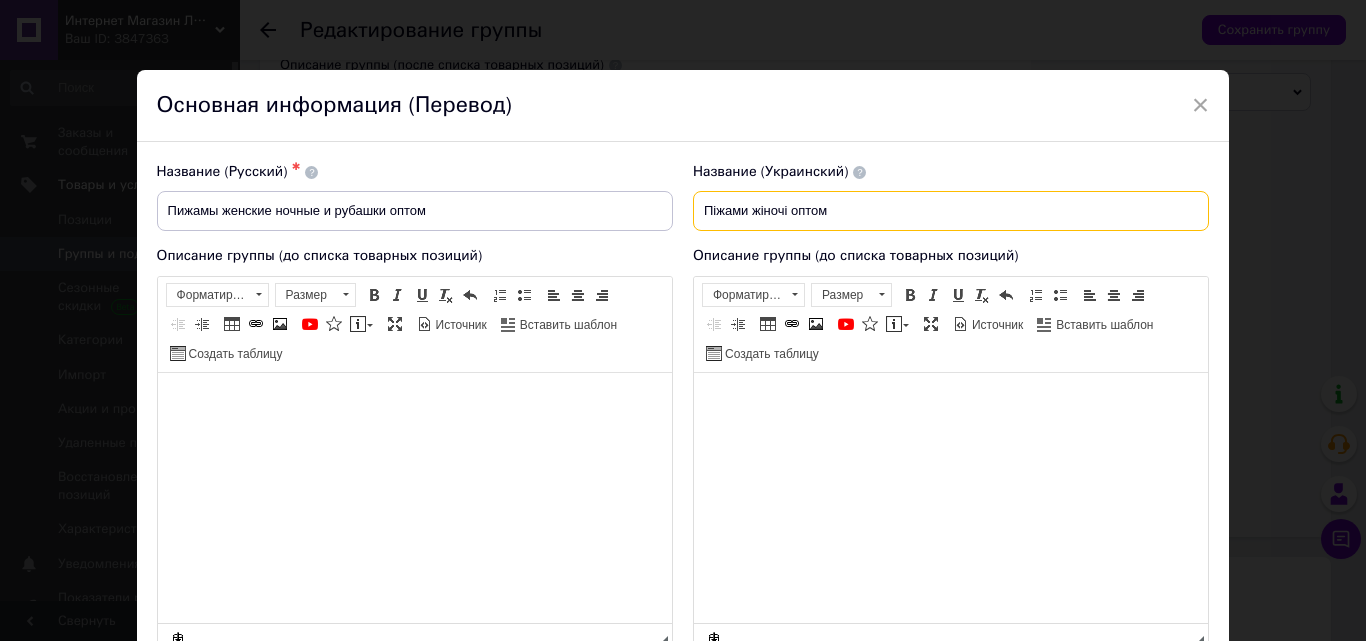 click on "Піжами жіночі оптом" at bounding box center [951, 211] 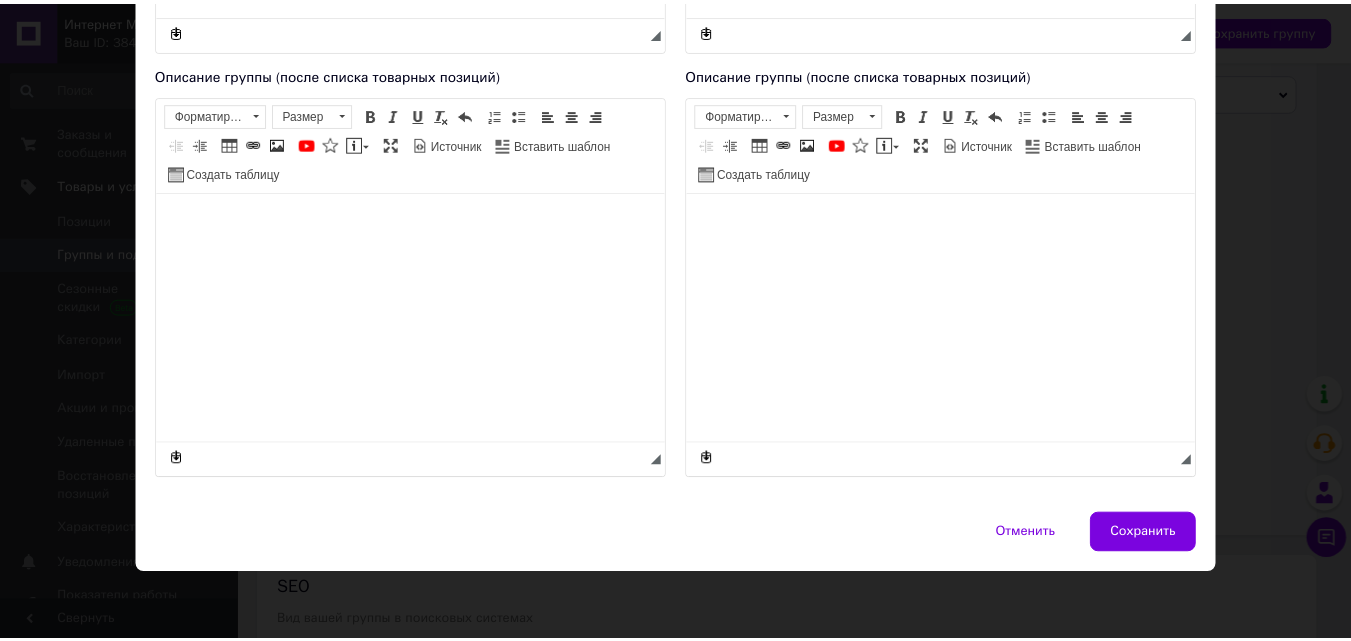 scroll, scrollTop: 611, scrollLeft: 0, axis: vertical 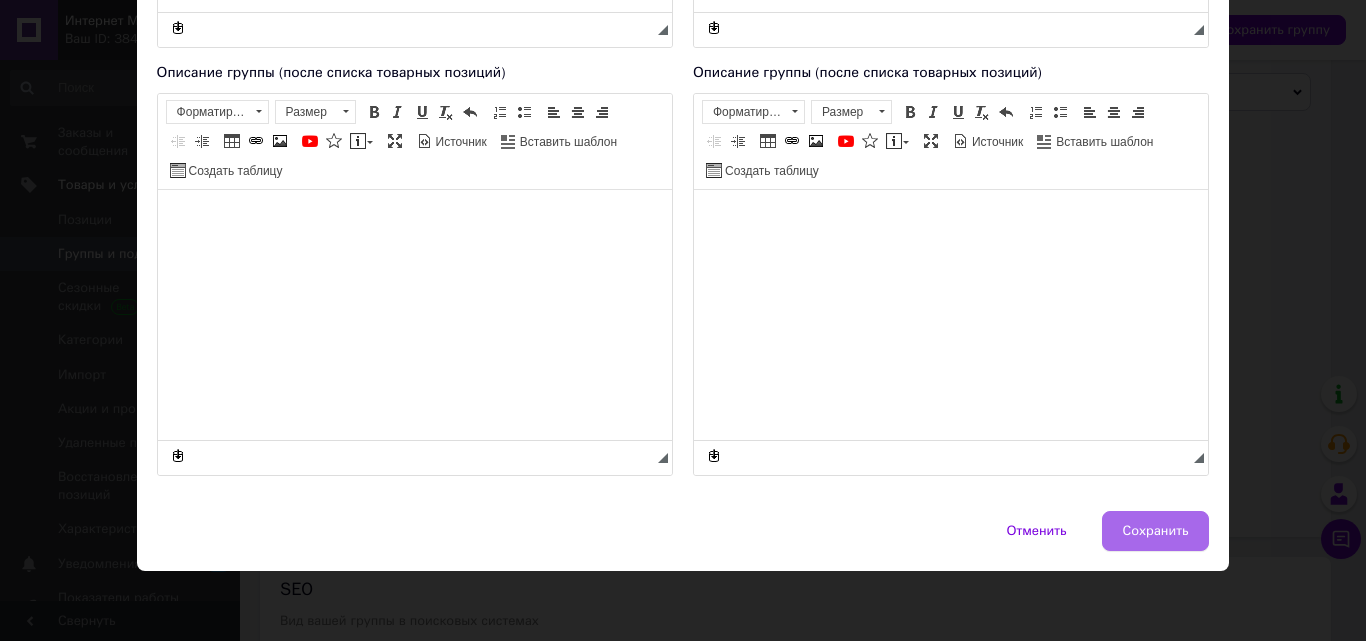 type on "Піжами жіночі нічні та сорочки оптом" 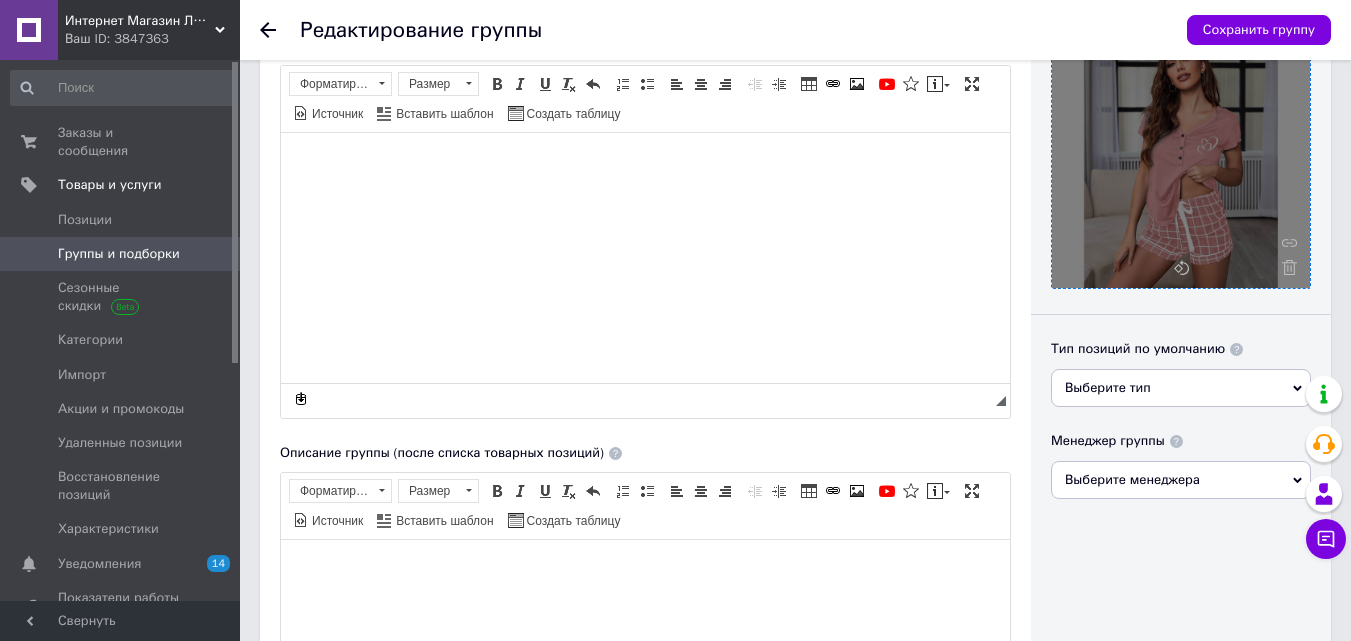 scroll, scrollTop: 314, scrollLeft: 0, axis: vertical 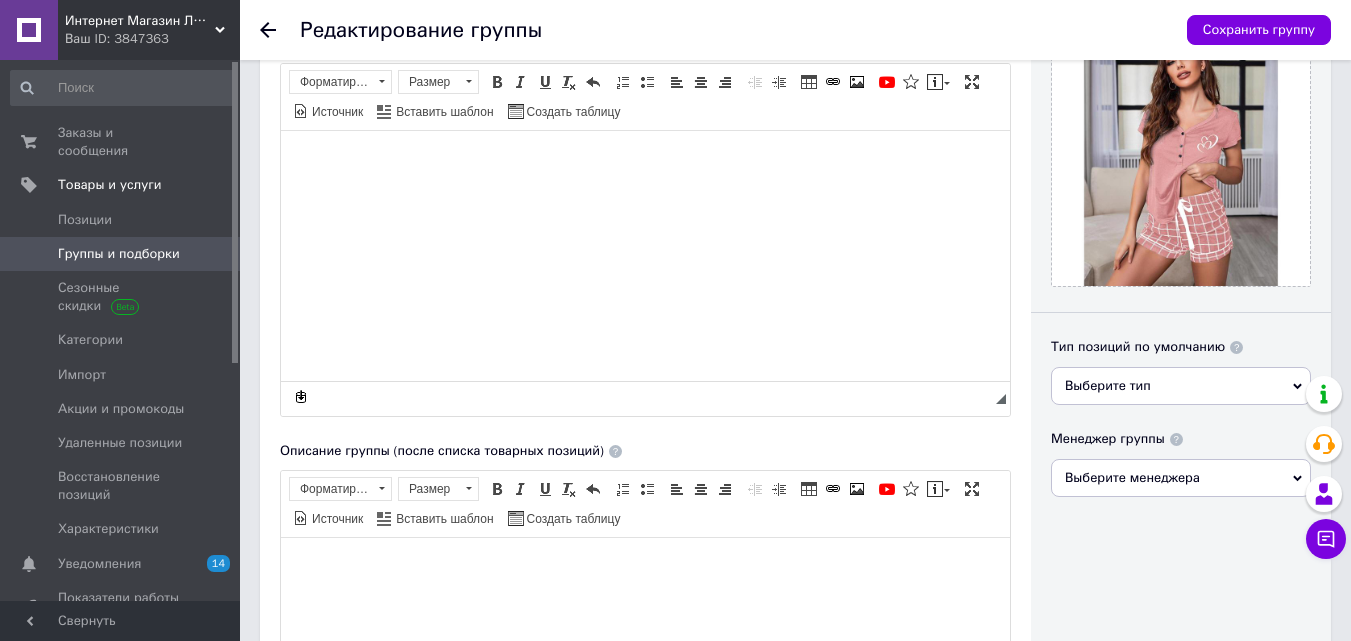 click on "Выберите тип" at bounding box center (1181, 386) 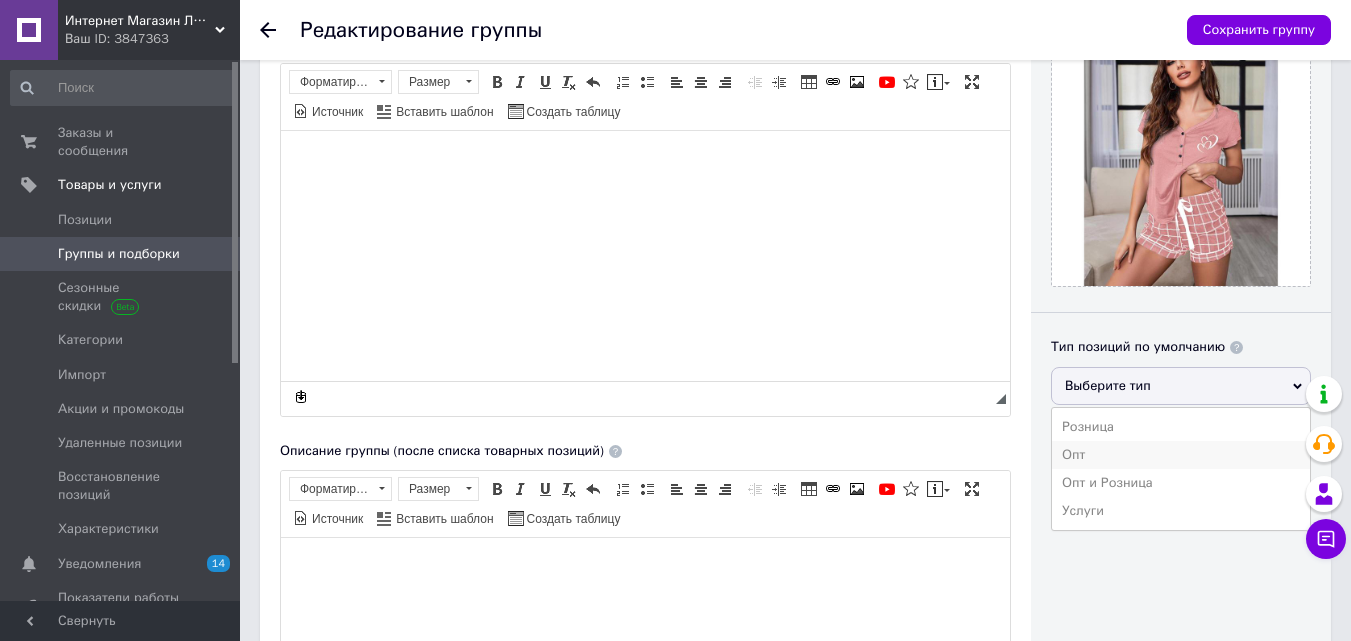 click on "Опт" at bounding box center [1181, 455] 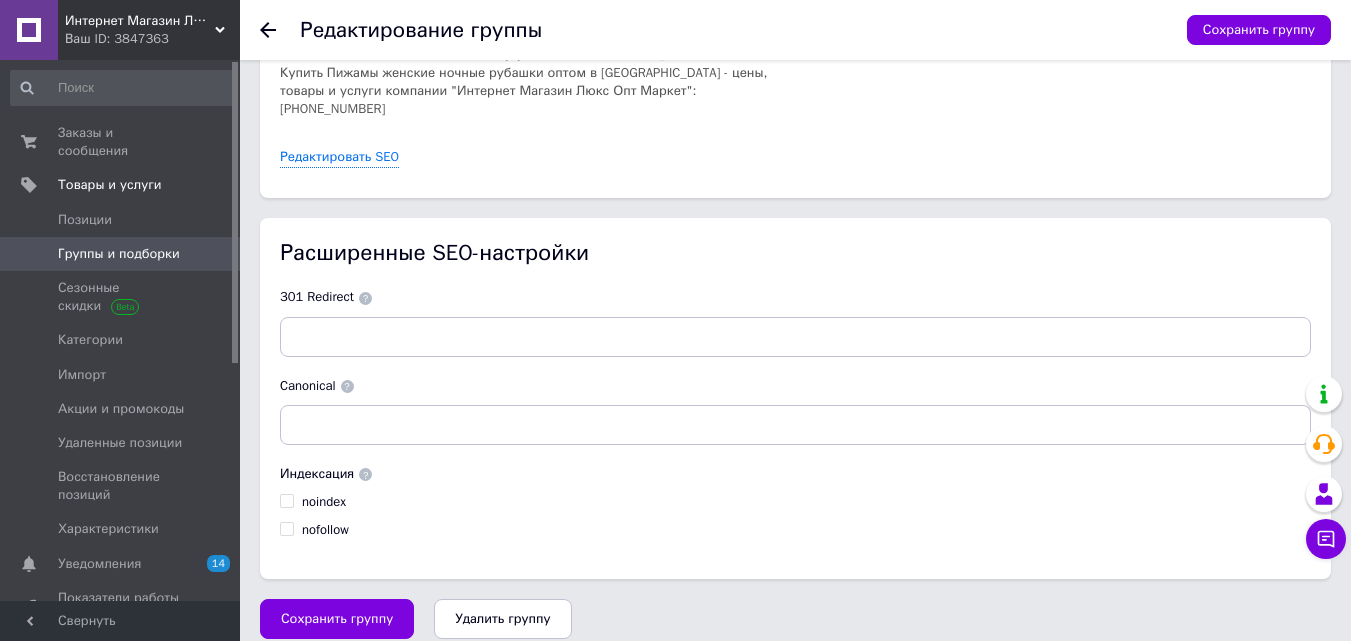 scroll, scrollTop: 1314, scrollLeft: 0, axis: vertical 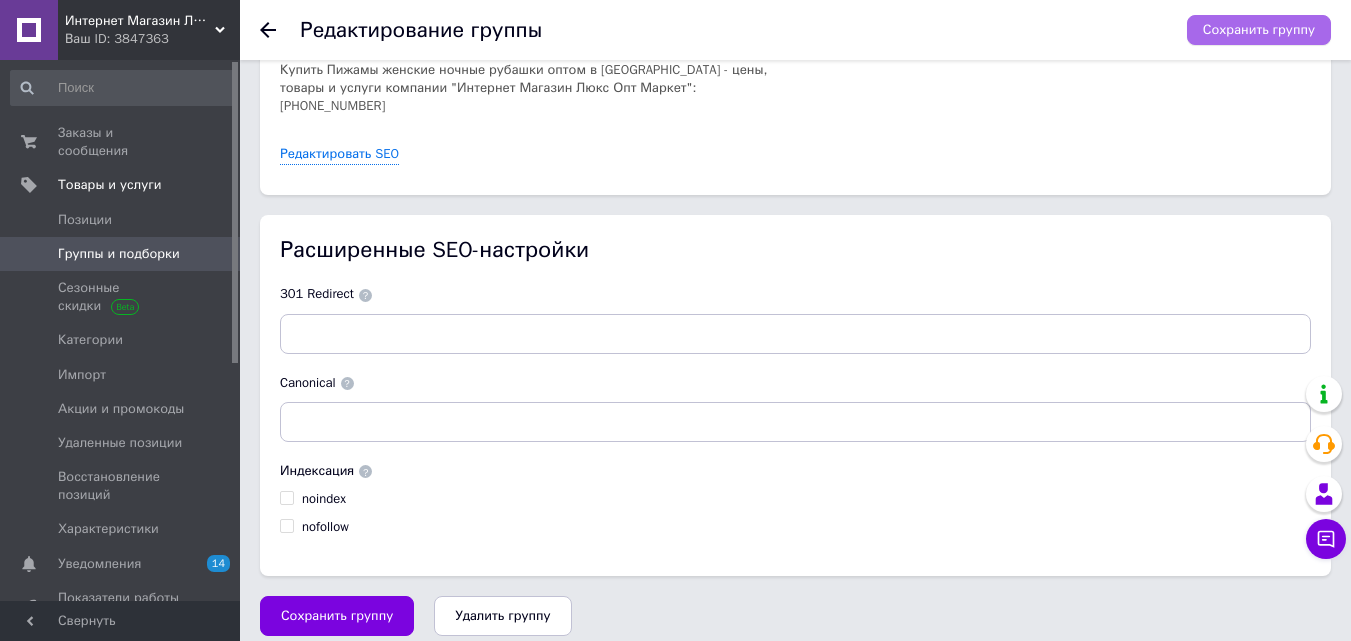 click on "Сохранить группу" at bounding box center [1259, 30] 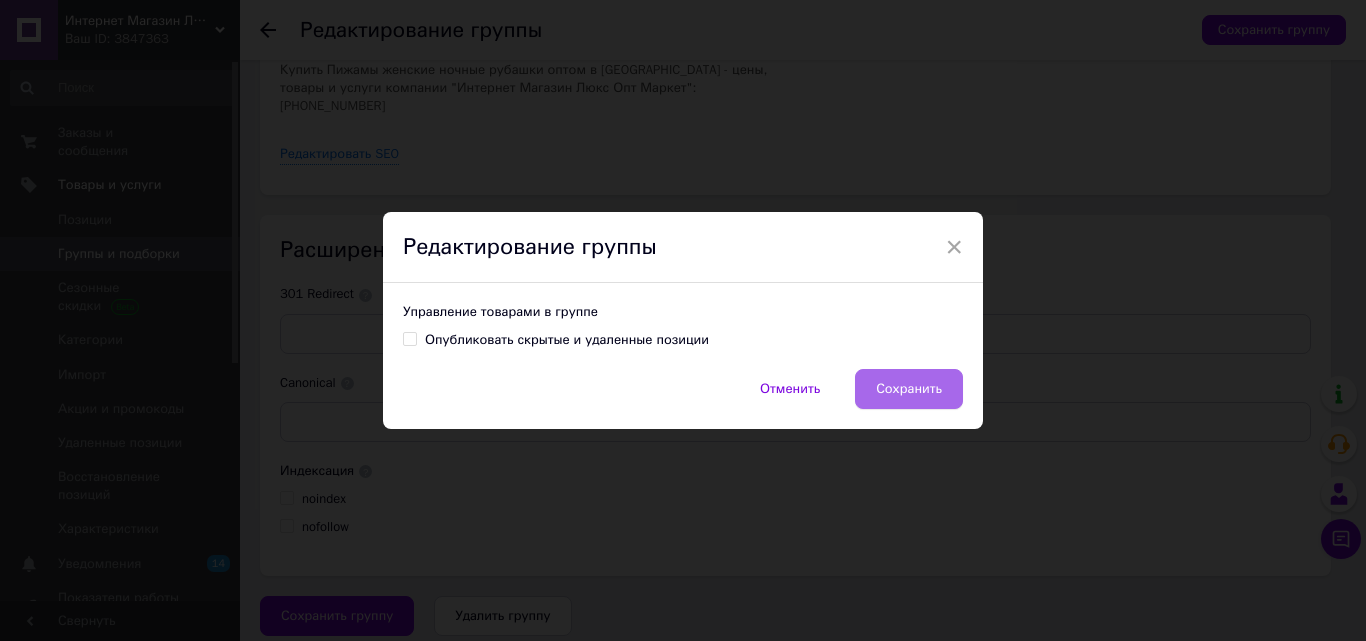 click on "Сохранить" at bounding box center (909, 389) 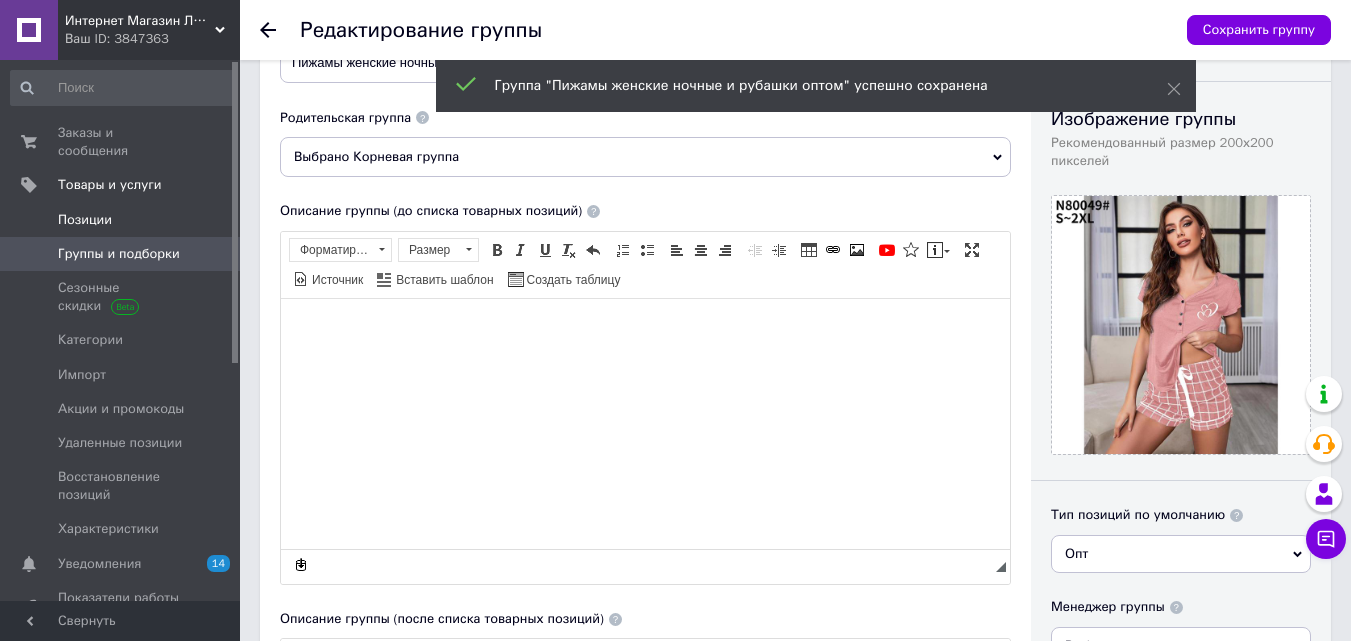 scroll, scrollTop: 0, scrollLeft: 0, axis: both 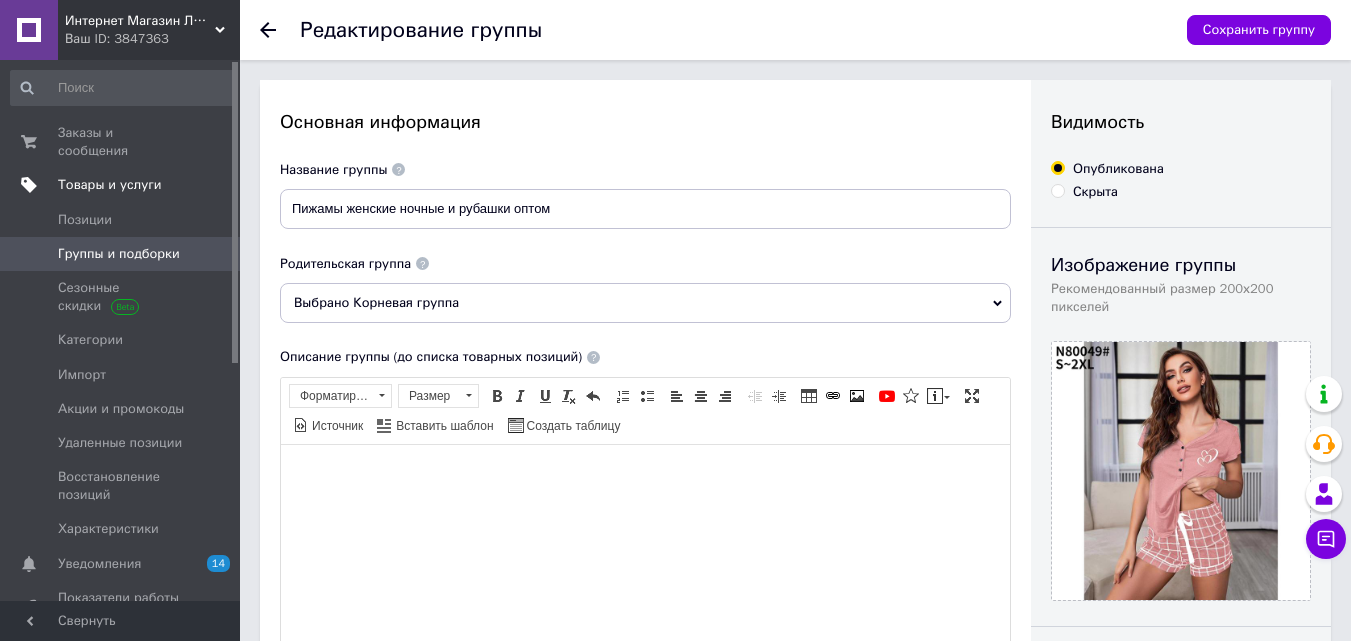 click on "Товары и услуги" at bounding box center [110, 185] 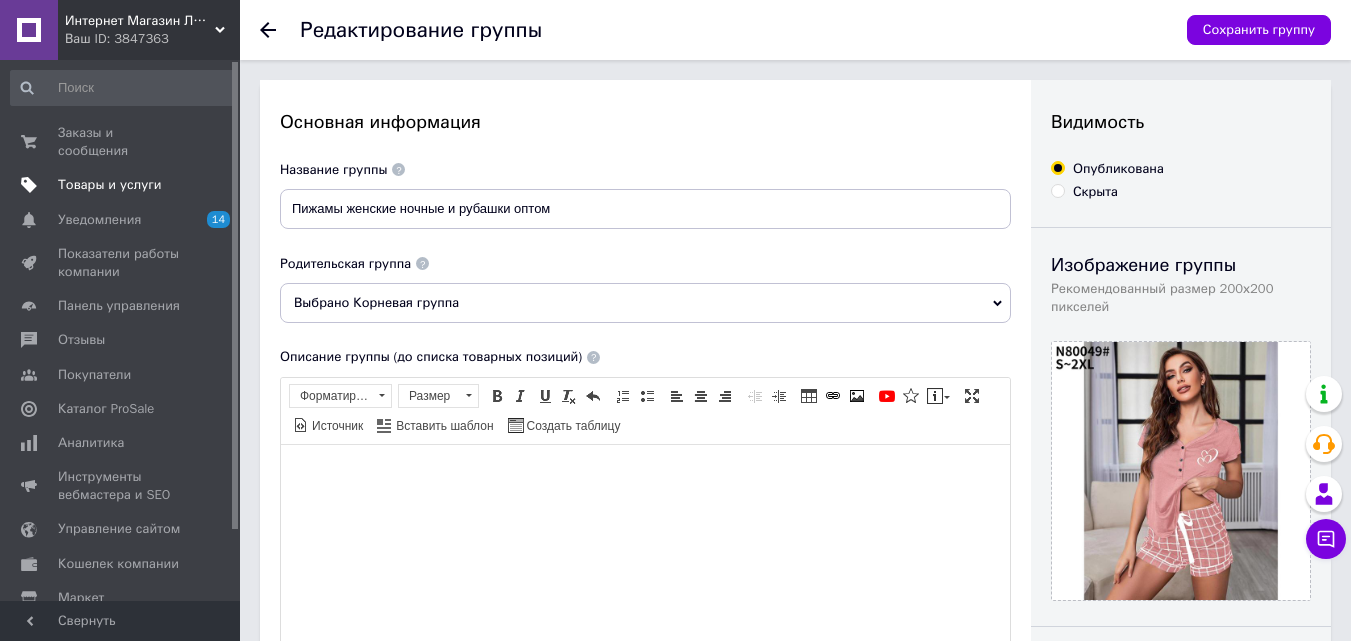 click on "Товары и услуги" at bounding box center (110, 185) 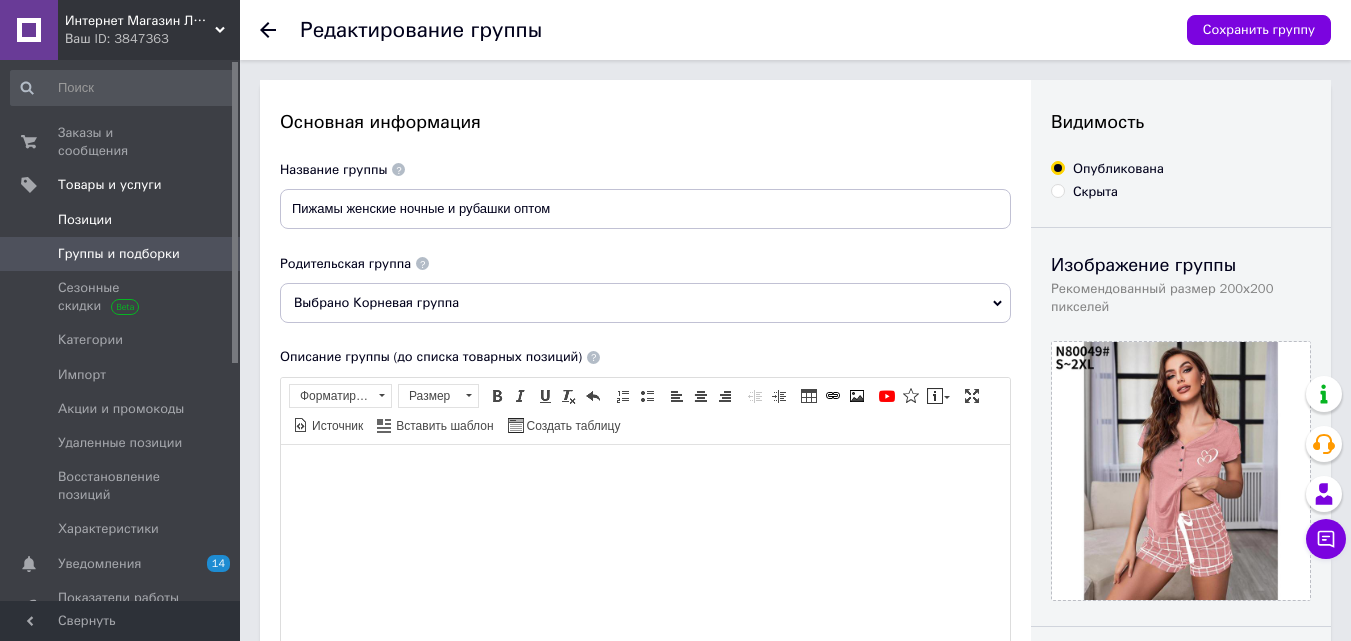 click on "Позиции" at bounding box center (85, 220) 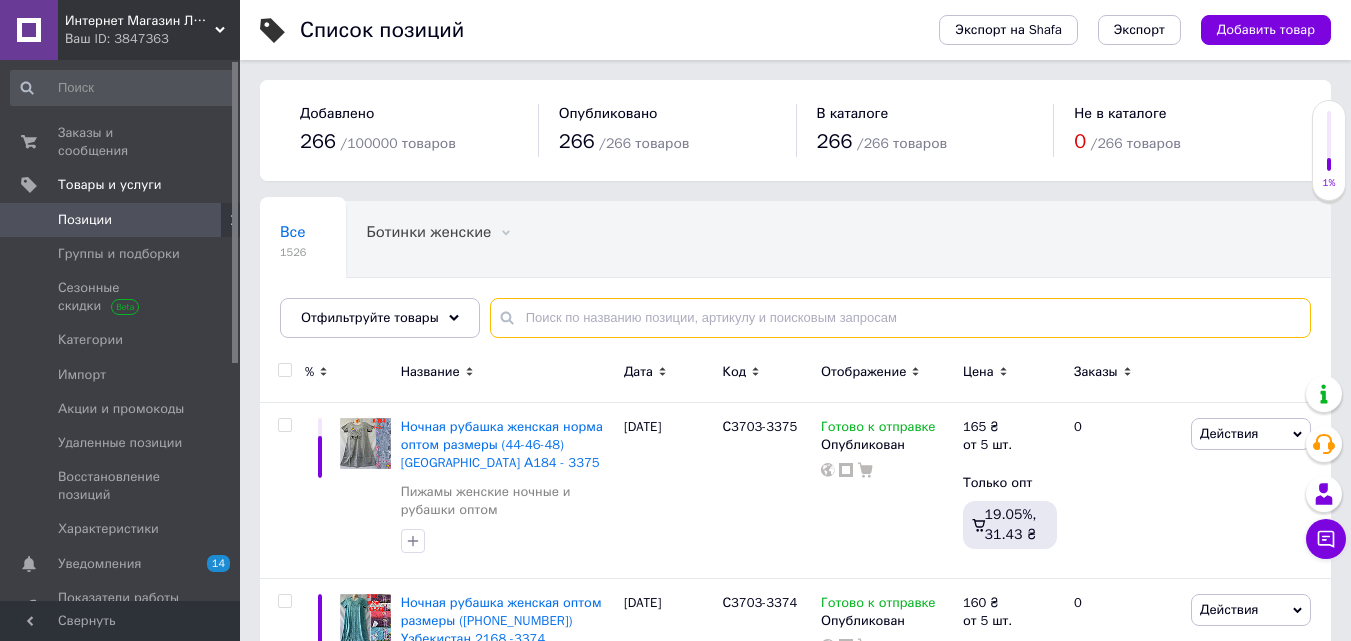 click at bounding box center [900, 318] 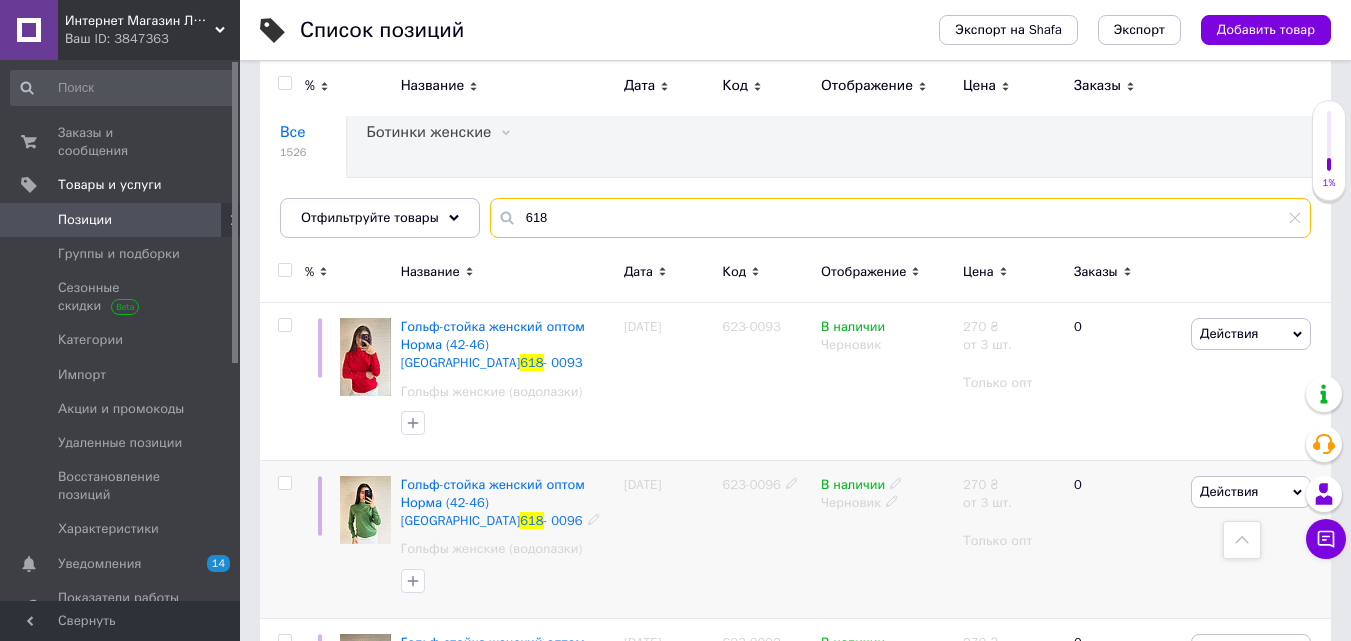 scroll, scrollTop: 0, scrollLeft: 0, axis: both 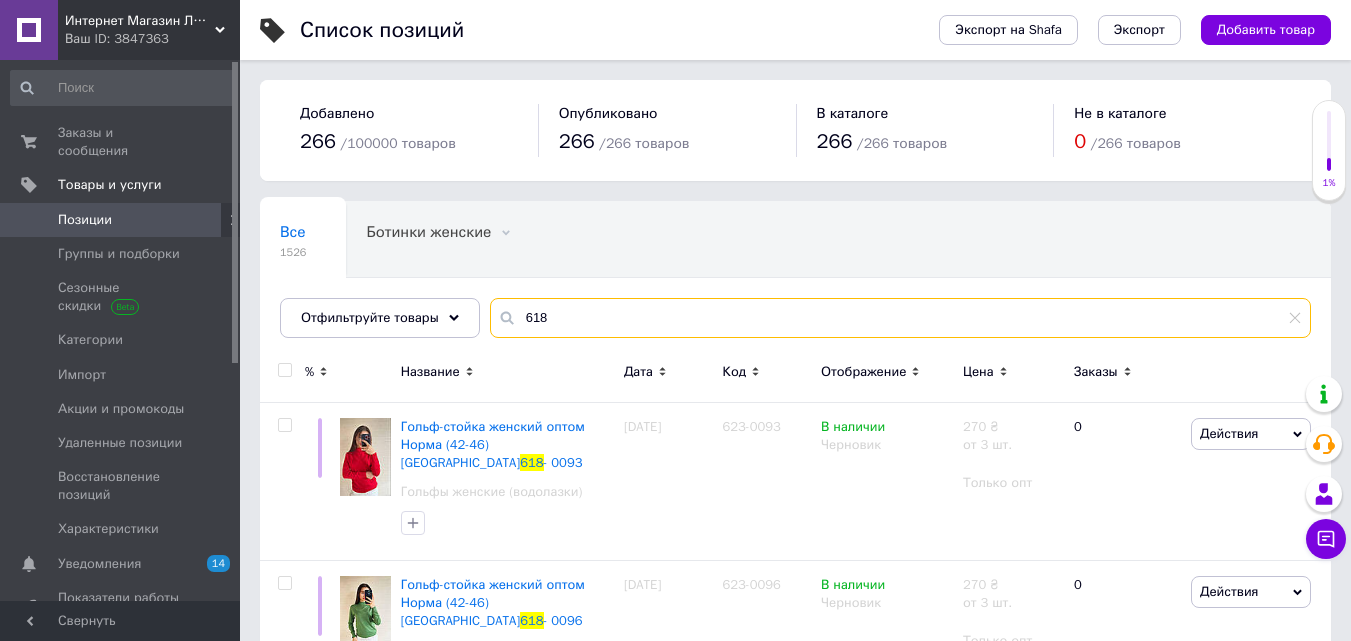 click on "618" at bounding box center [900, 318] 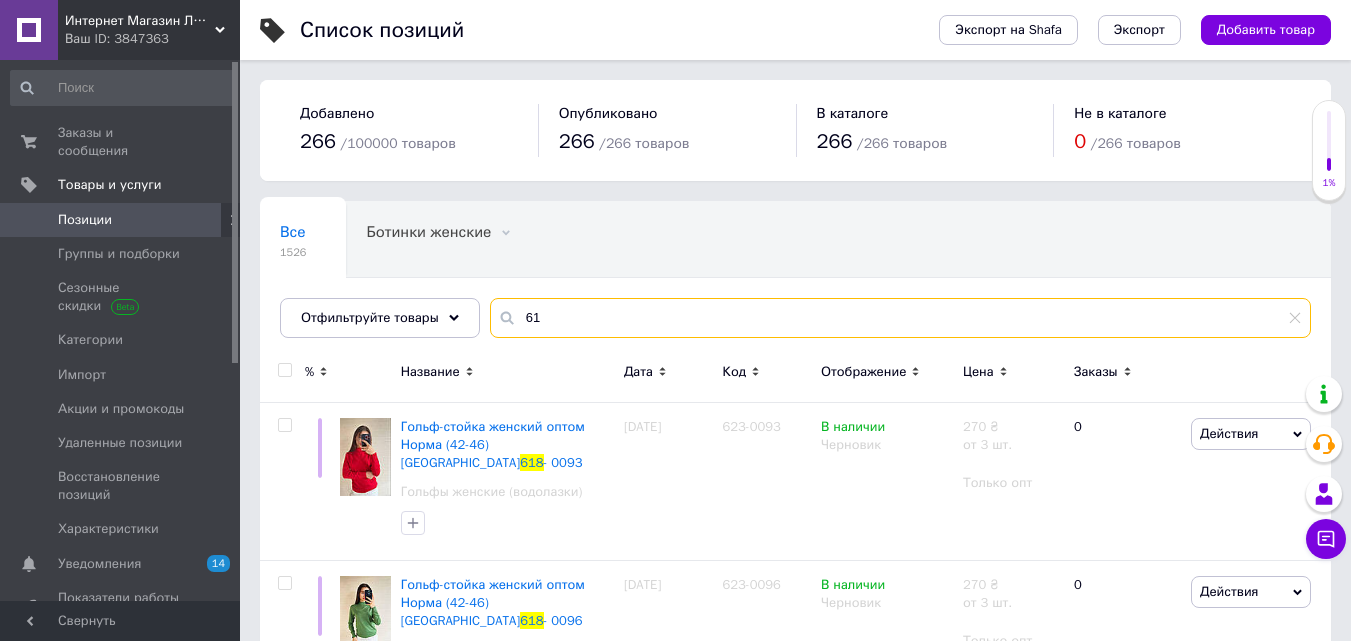 type on "6" 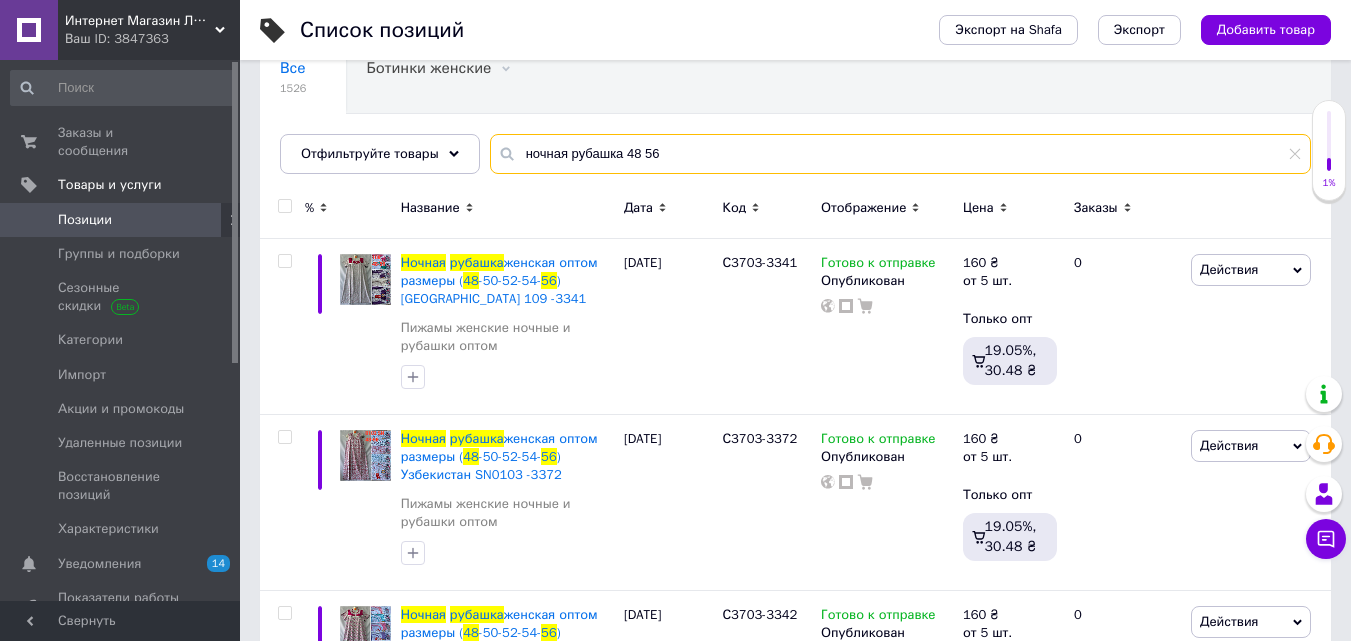 scroll, scrollTop: 200, scrollLeft: 0, axis: vertical 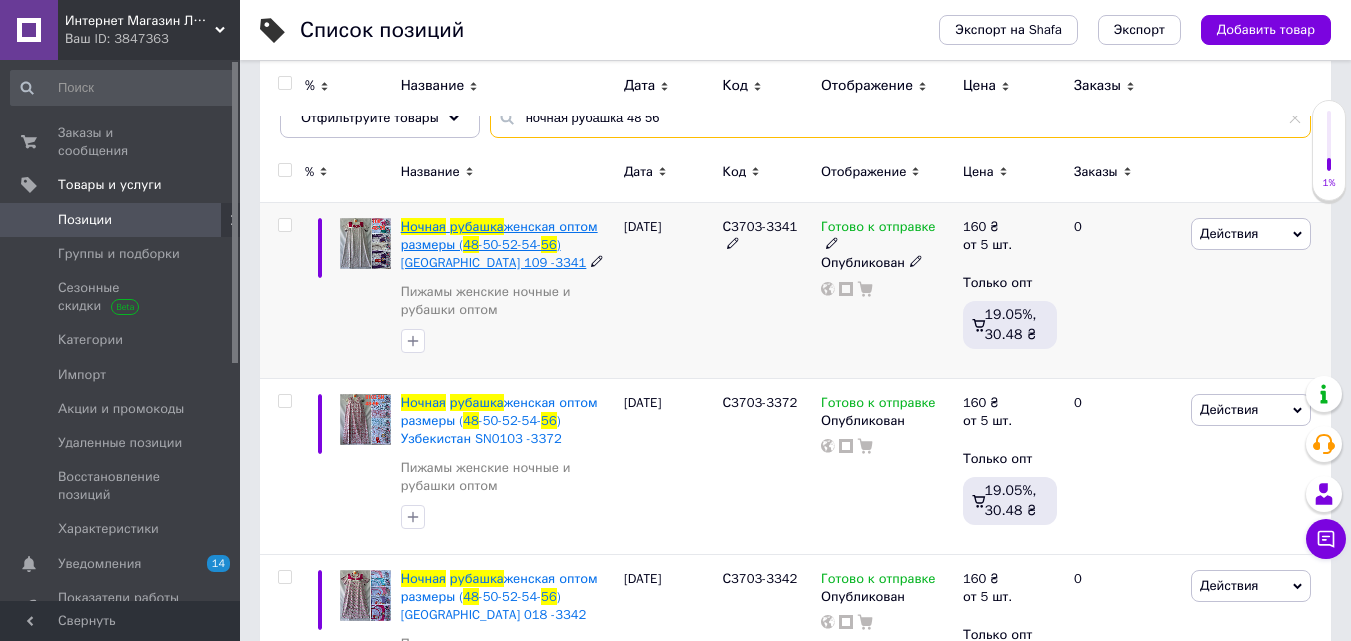 type on "ночная рубашка 48 56" 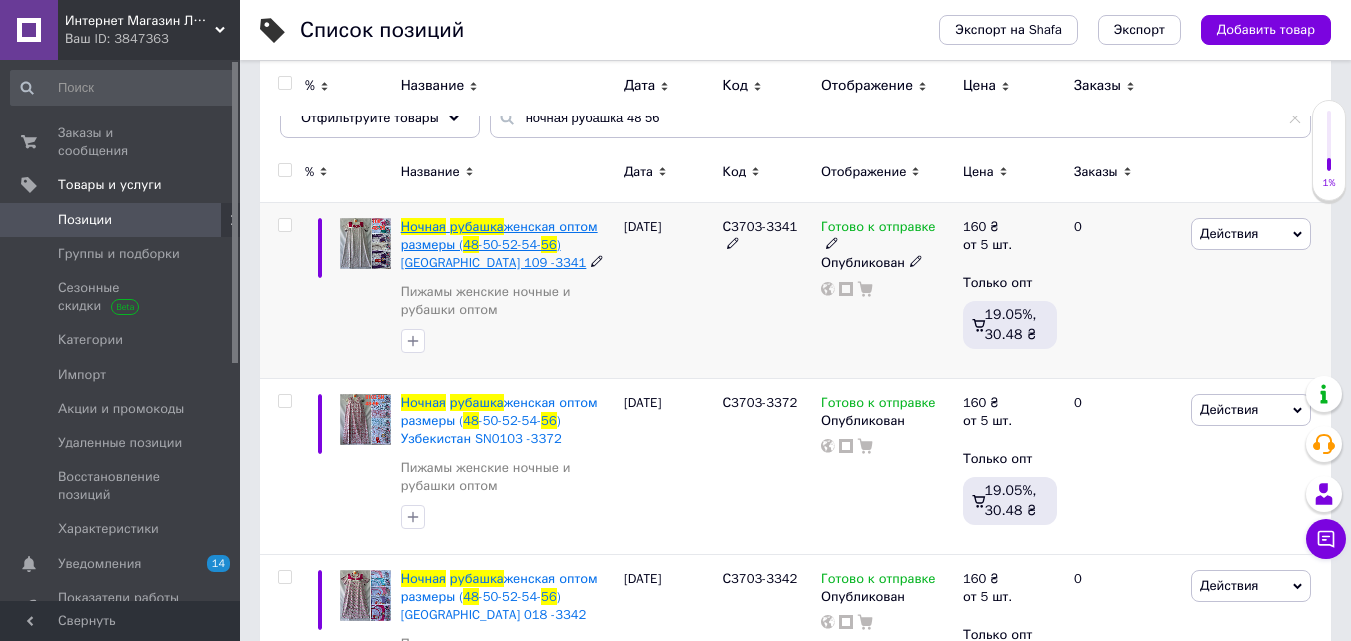 click on "Ночная   рубашка  женская оптом размеры ( 48 -50-52-54- 56 ) [GEOGRAPHIC_DATA] 109 -3341" at bounding box center [499, 244] 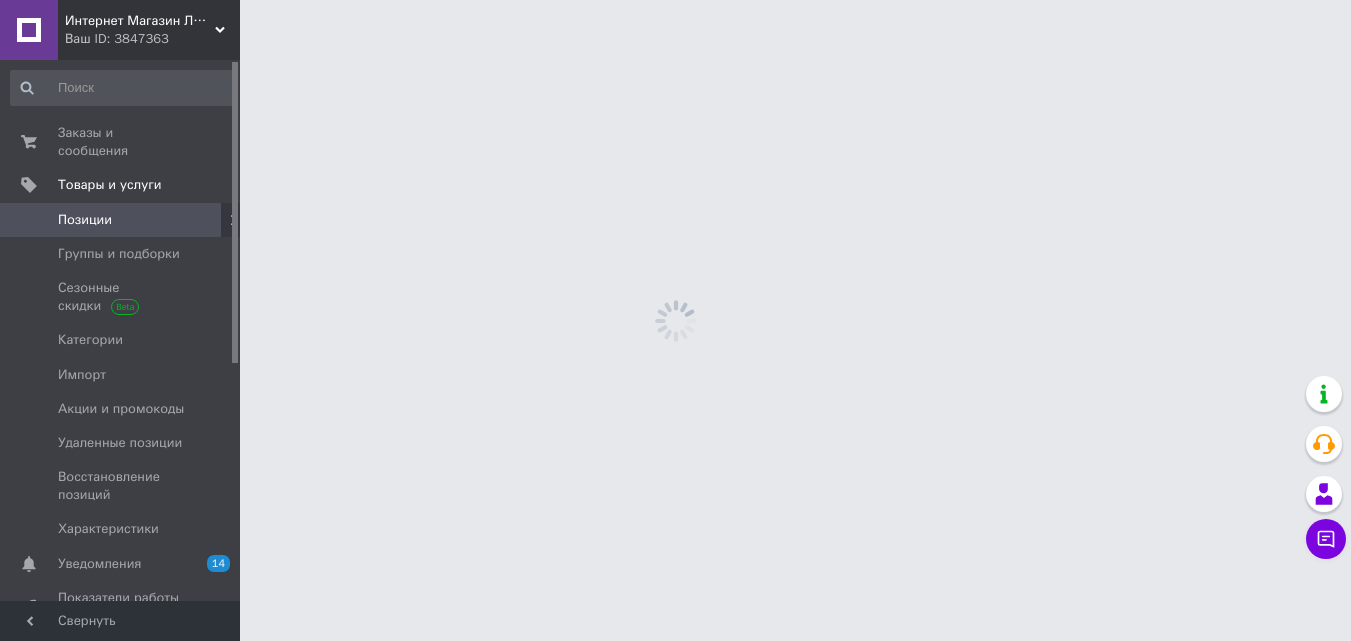 scroll, scrollTop: 0, scrollLeft: 0, axis: both 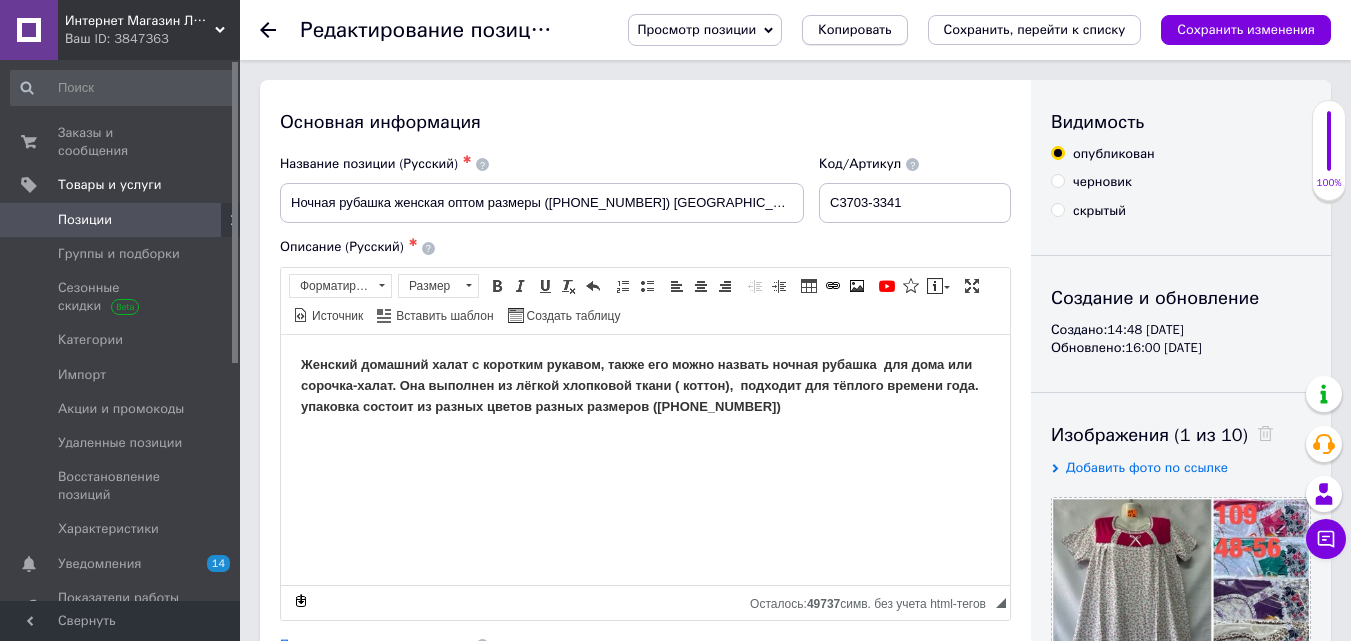 click on "Копировать" at bounding box center (854, 30) 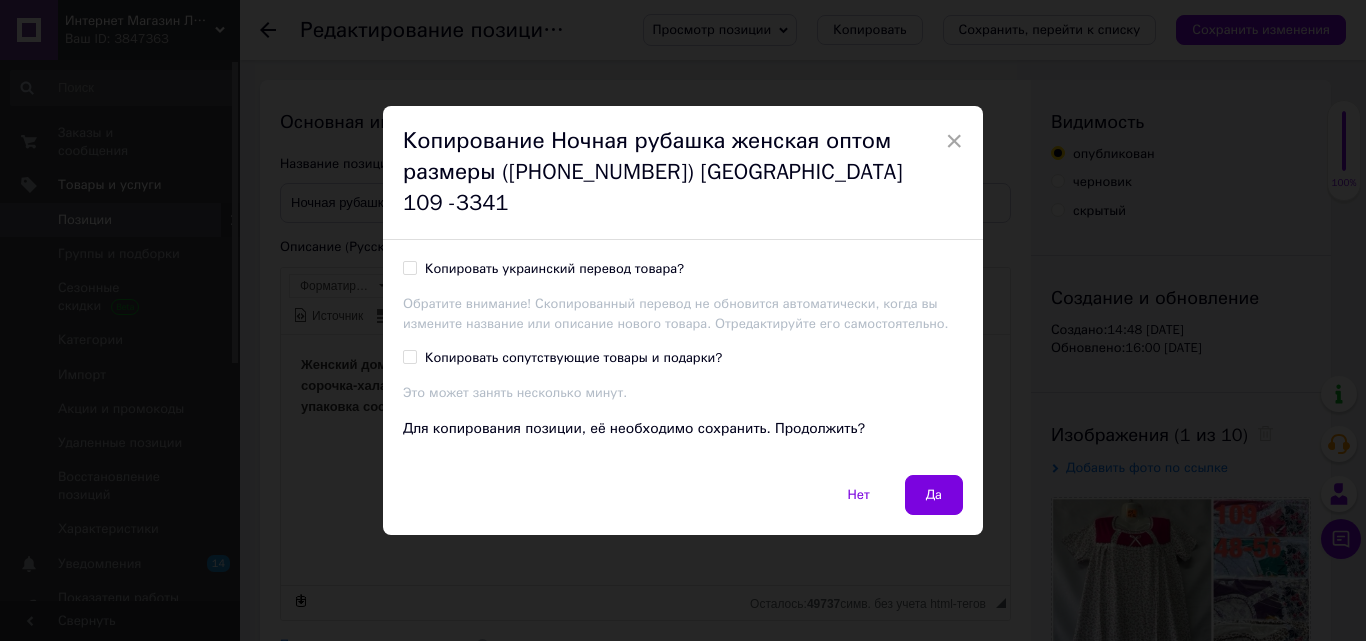 click on "Копировать украинский перевод товара?" at bounding box center [409, 267] 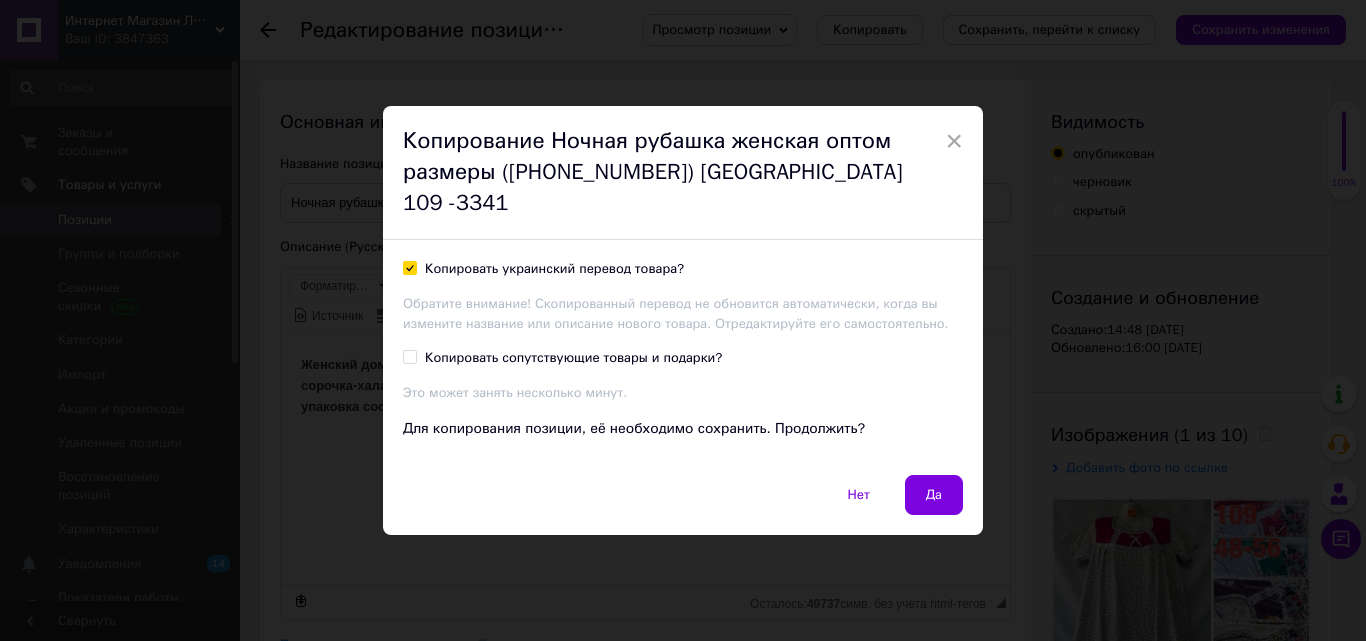 checkbox on "true" 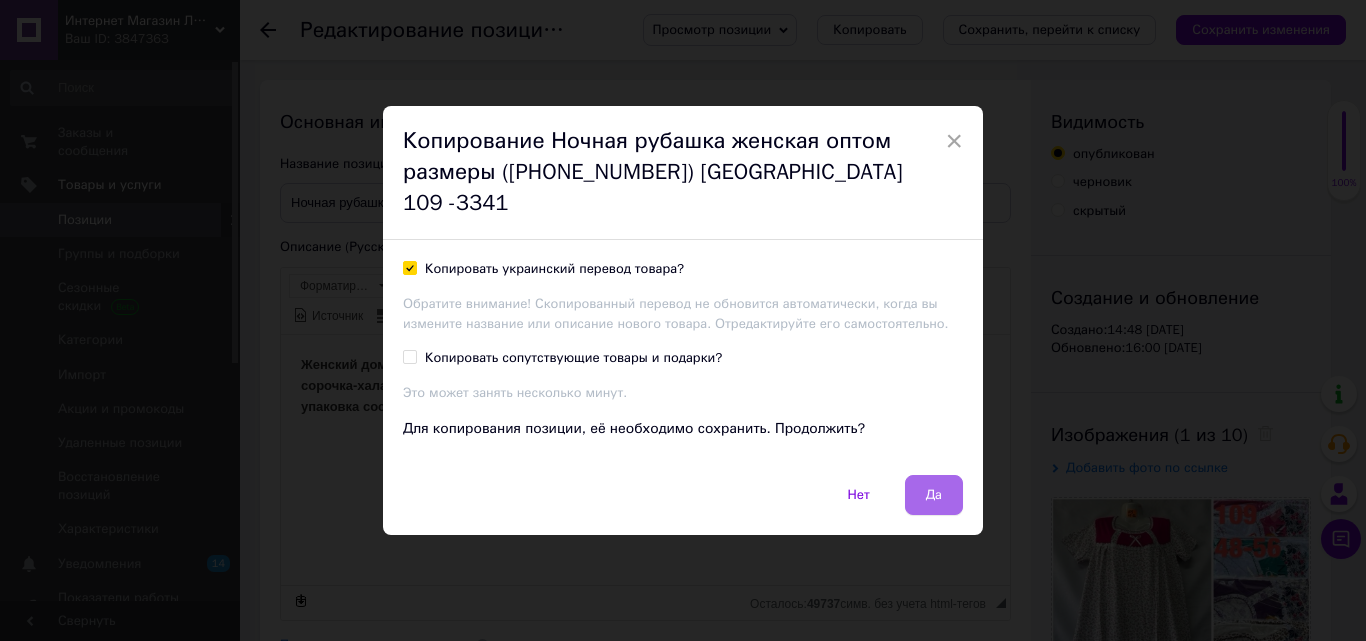 click on "Да" at bounding box center [934, 495] 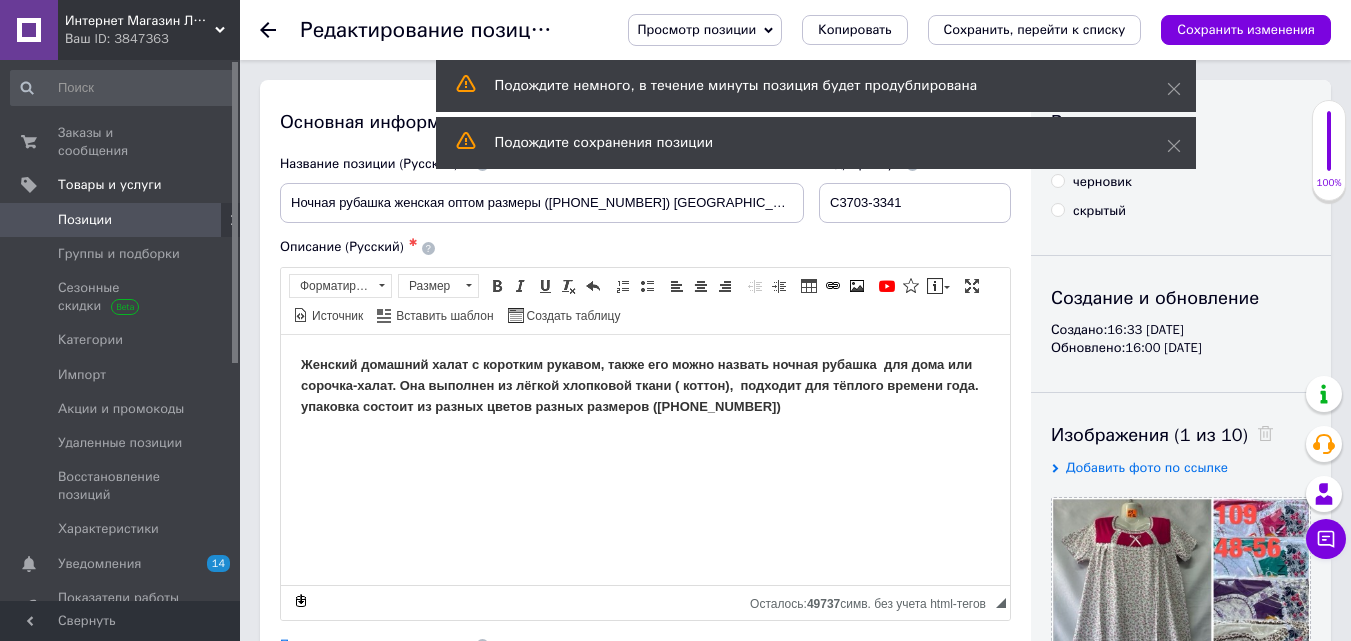 scroll, scrollTop: 0, scrollLeft: 0, axis: both 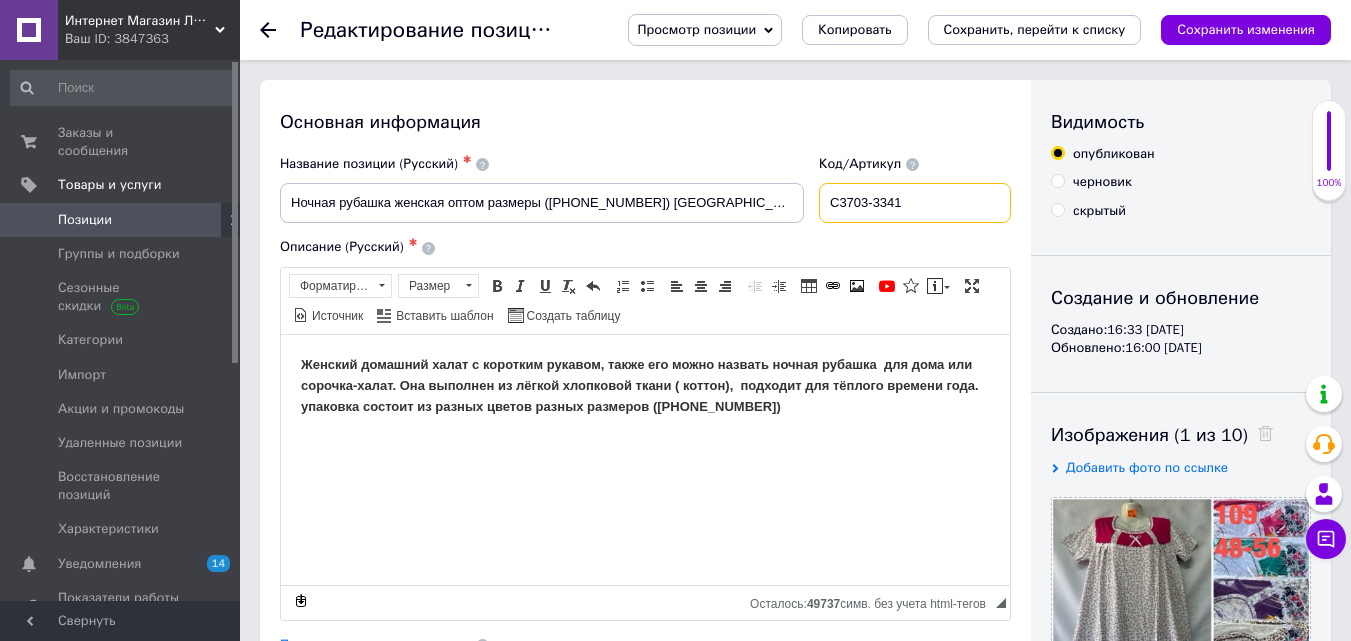 click on "С3703-3341" at bounding box center [915, 203] 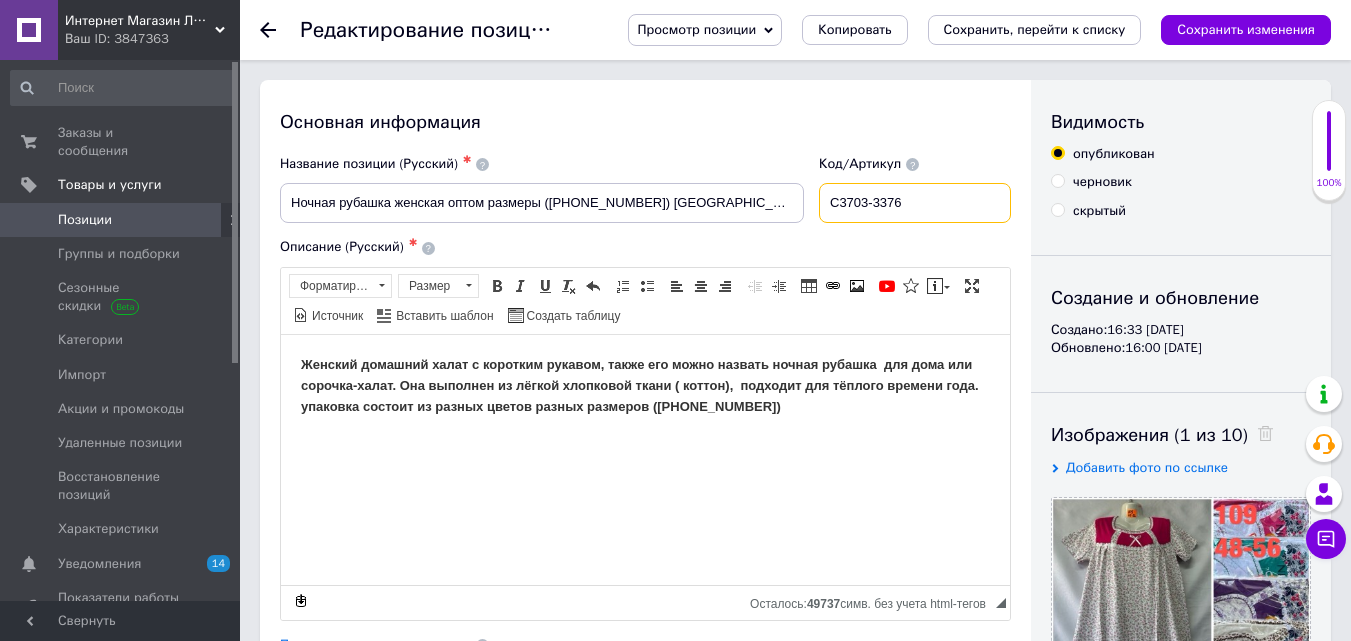 type on "С3703-3376" 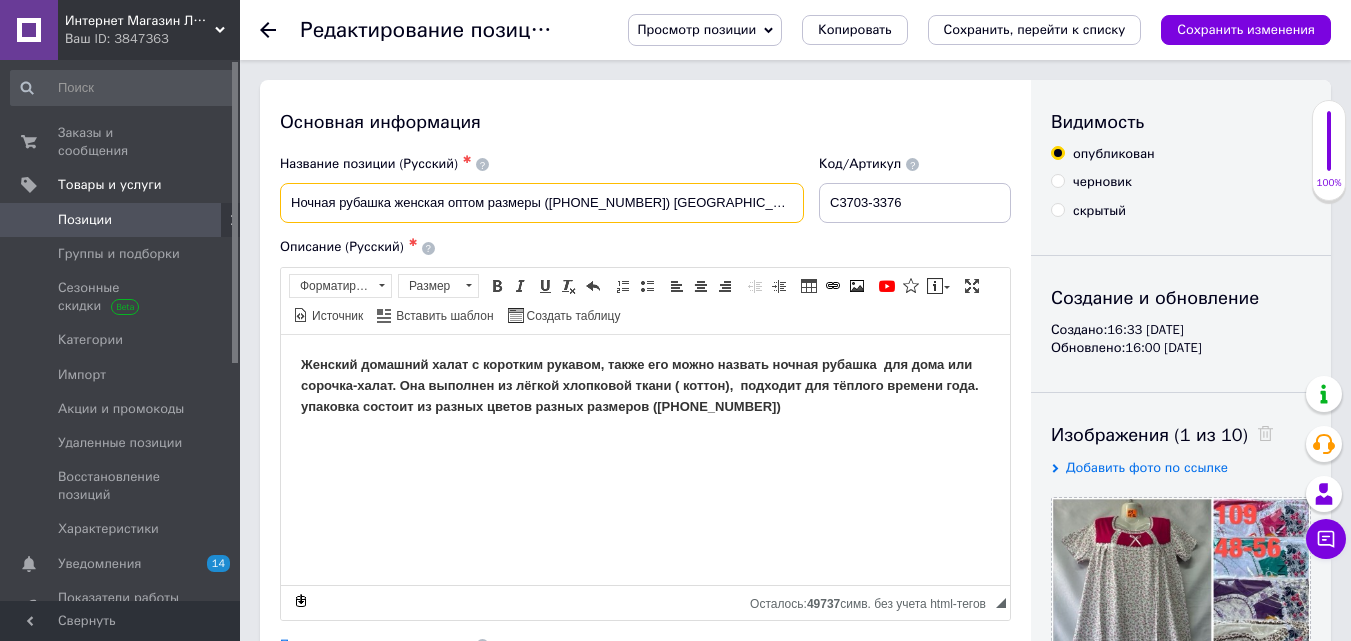 click on "Ночная рубашка женская оптом размеры ([PHONE_NUMBER]) [GEOGRAPHIC_DATA] 109 -3341" at bounding box center (542, 203) 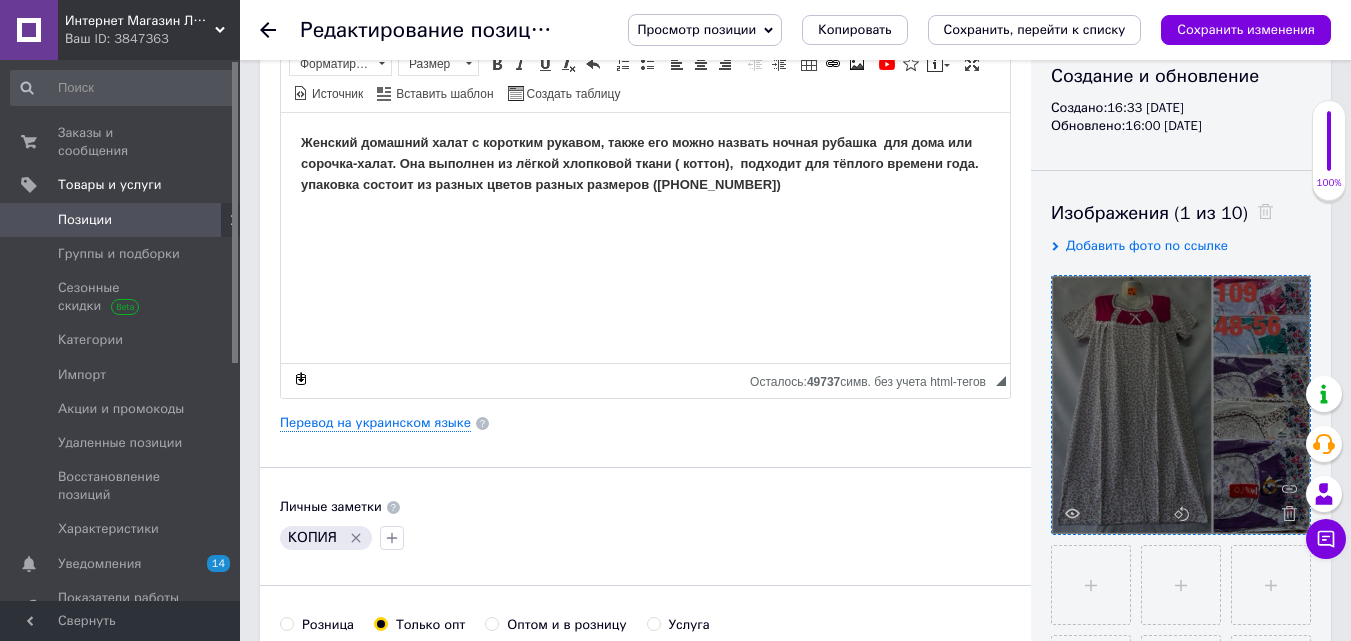 scroll, scrollTop: 300, scrollLeft: 0, axis: vertical 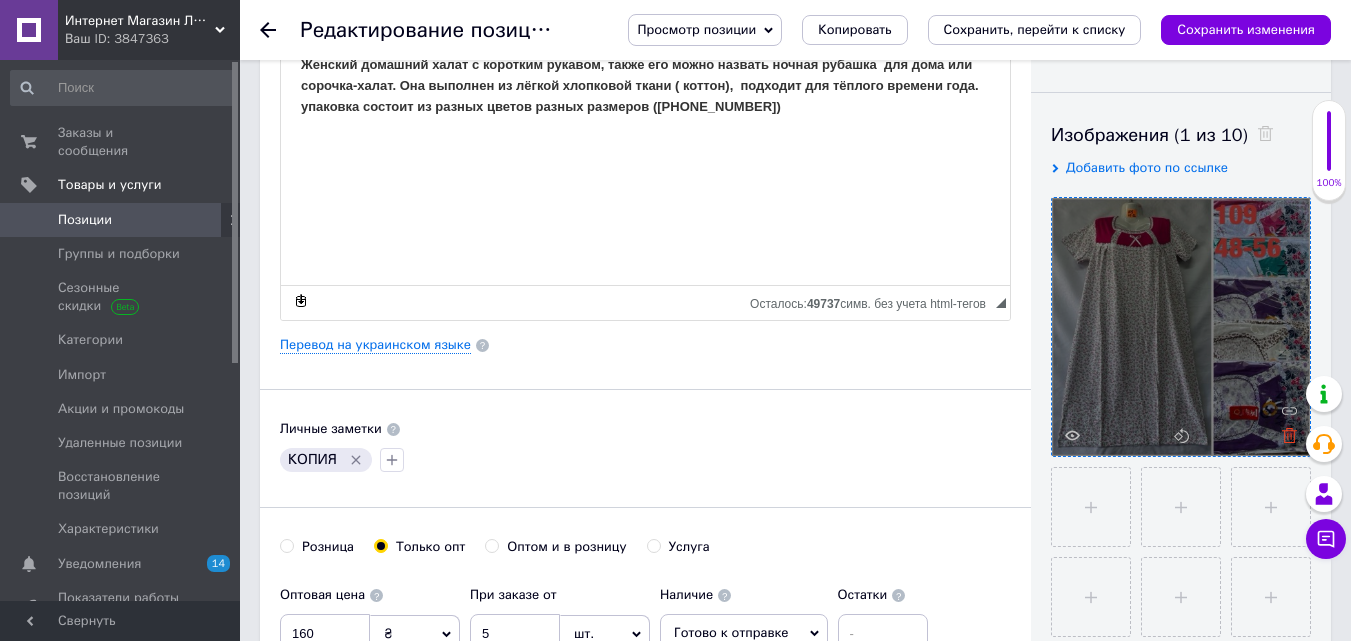 click 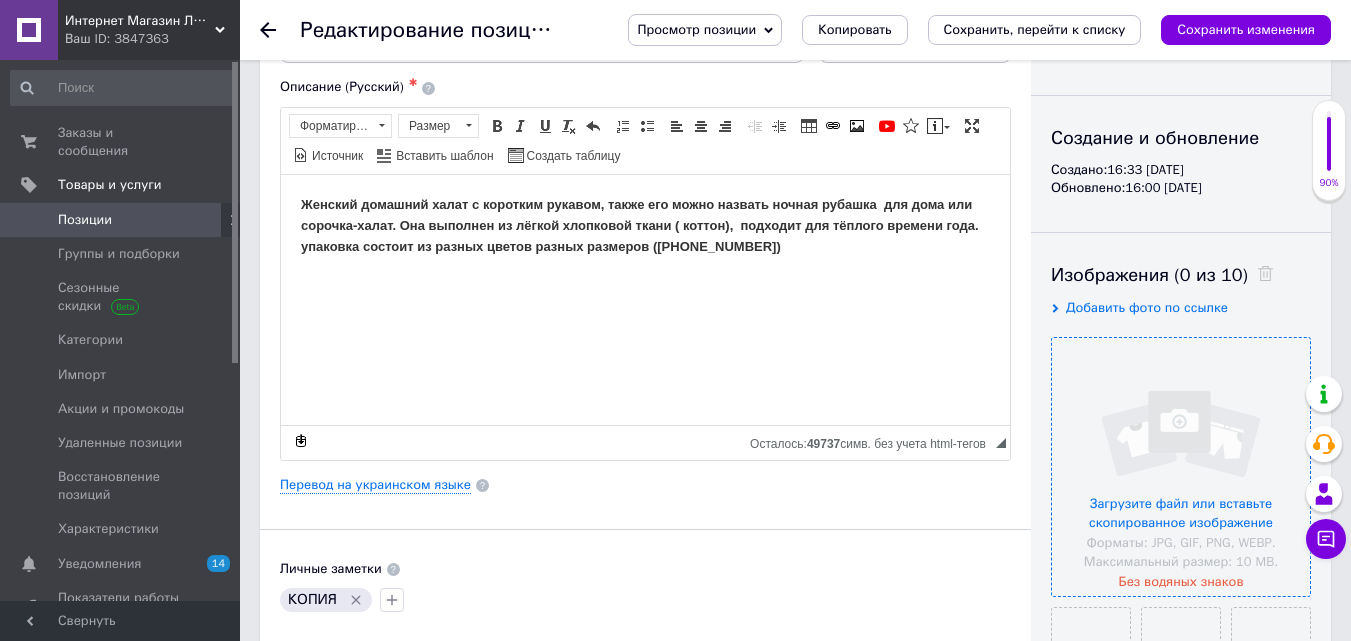 scroll, scrollTop: 0, scrollLeft: 0, axis: both 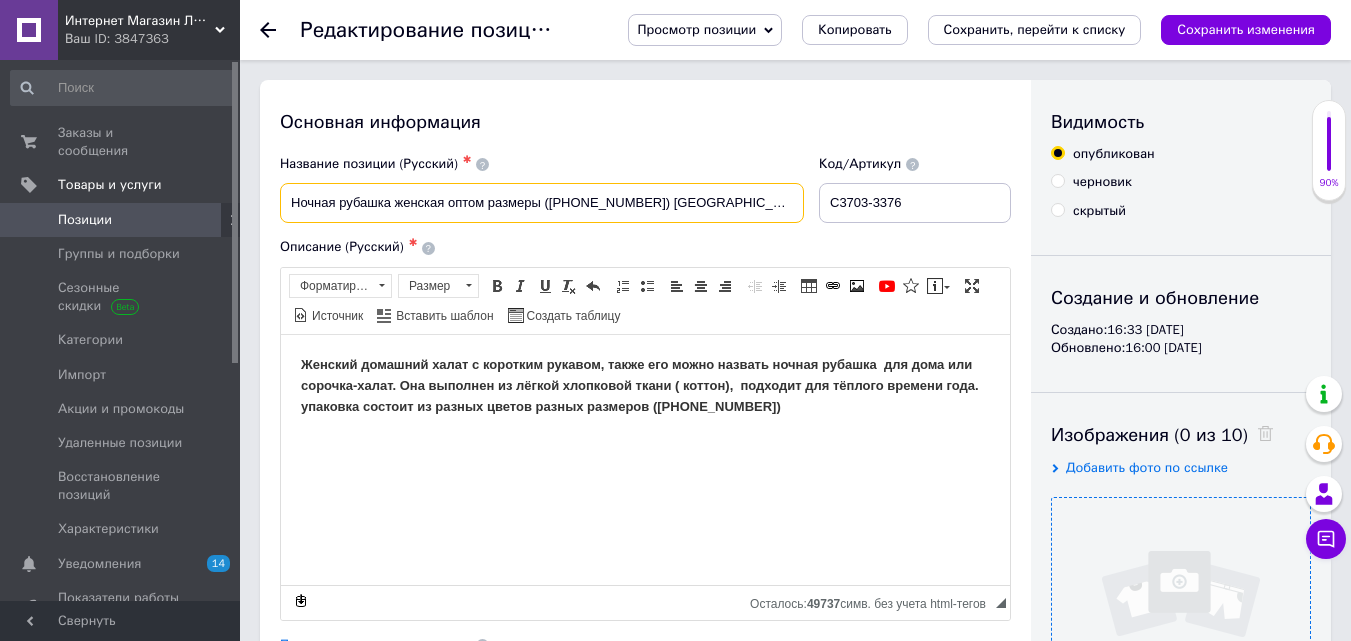 click on "Ночная рубашка женская оптом размеры ([PHONE_NUMBER]) [GEOGRAPHIC_DATA] 109 -3376" at bounding box center (542, 203) 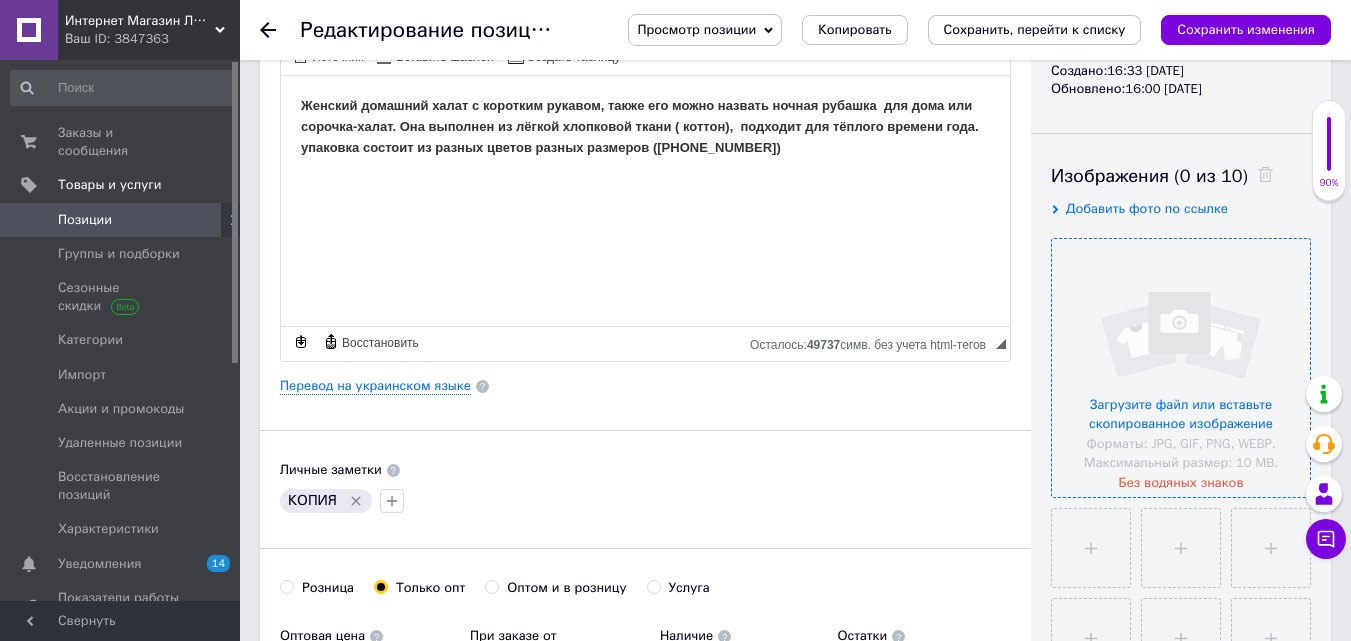 scroll, scrollTop: 300, scrollLeft: 0, axis: vertical 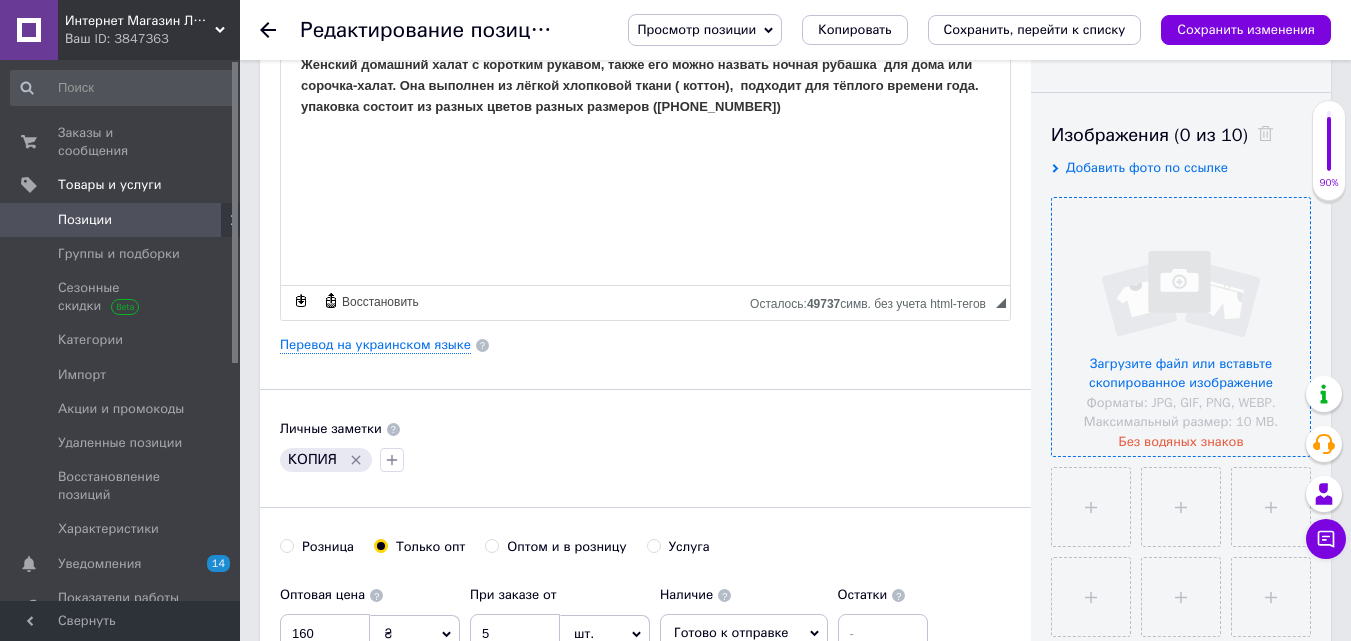 paste 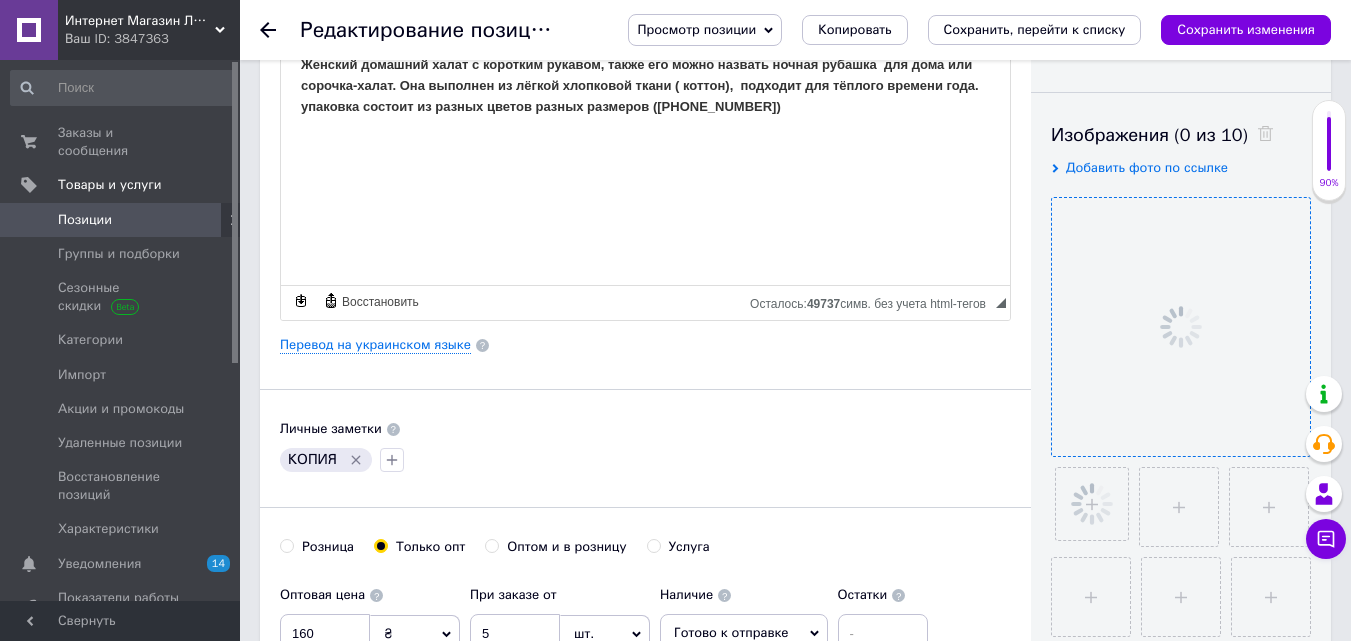 scroll, scrollTop: 195, scrollLeft: 0, axis: vertical 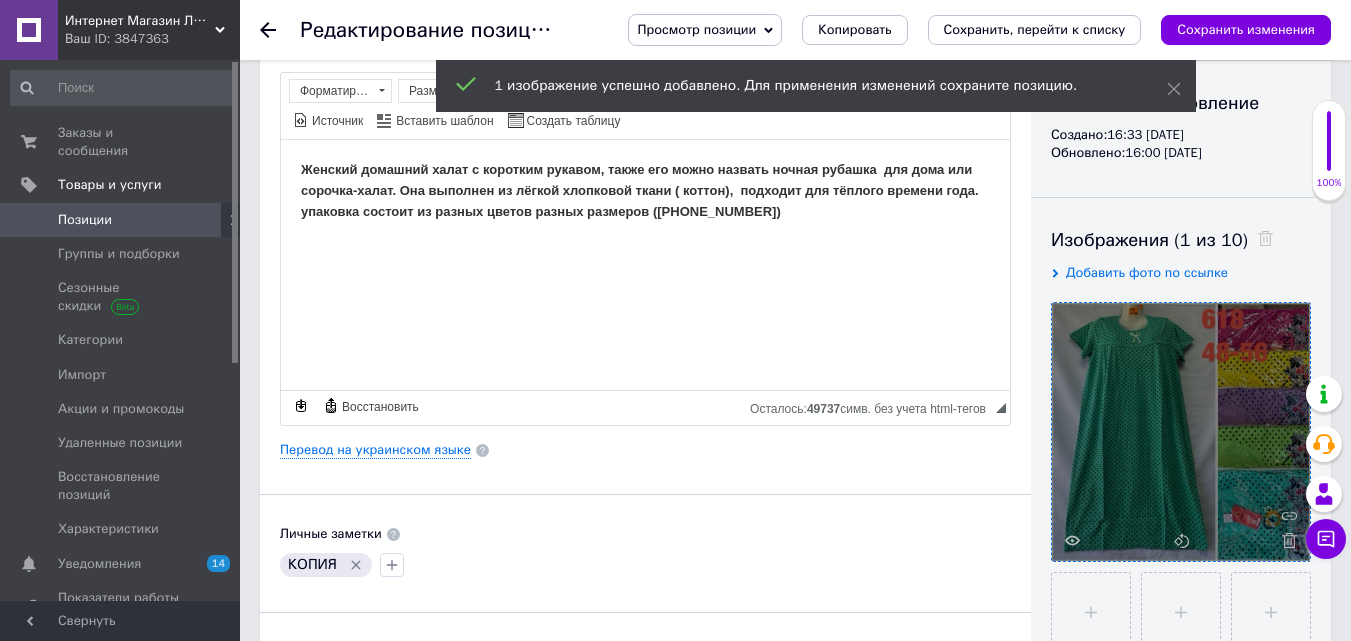 type on "Ночная рубашка женская оптом размеры ([PHONE_NUMBER]) [GEOGRAPHIC_DATA] 618 - 3376" 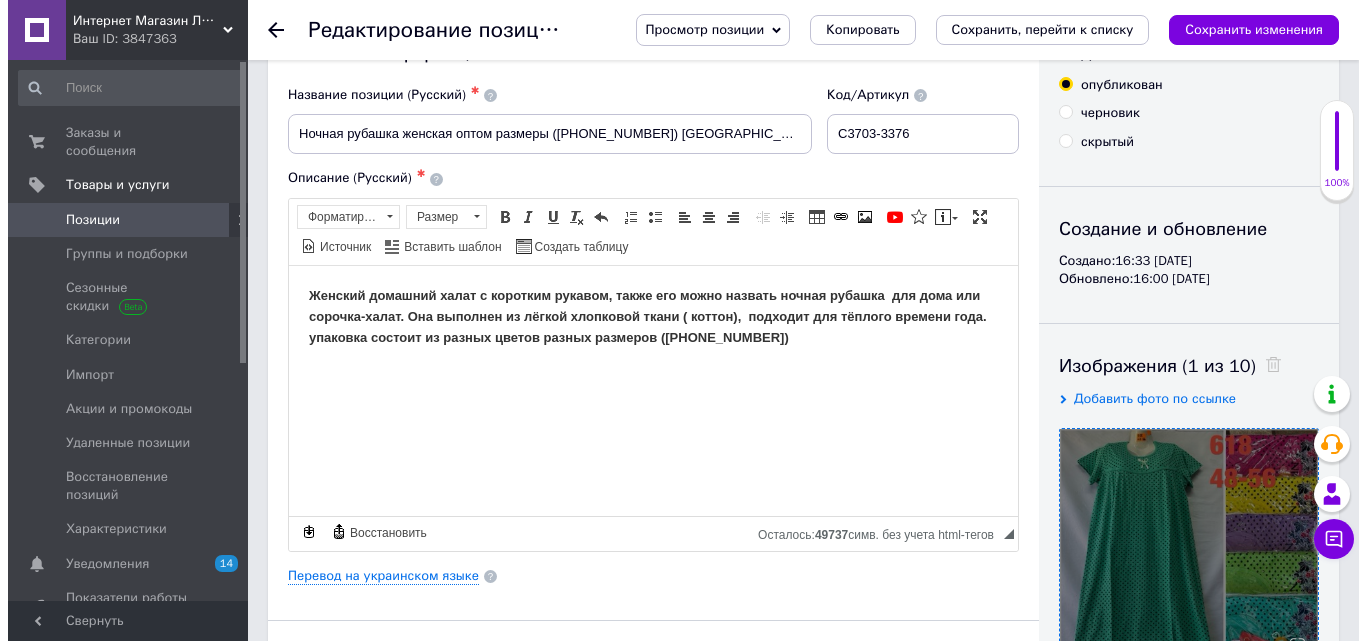 scroll, scrollTop: 300, scrollLeft: 0, axis: vertical 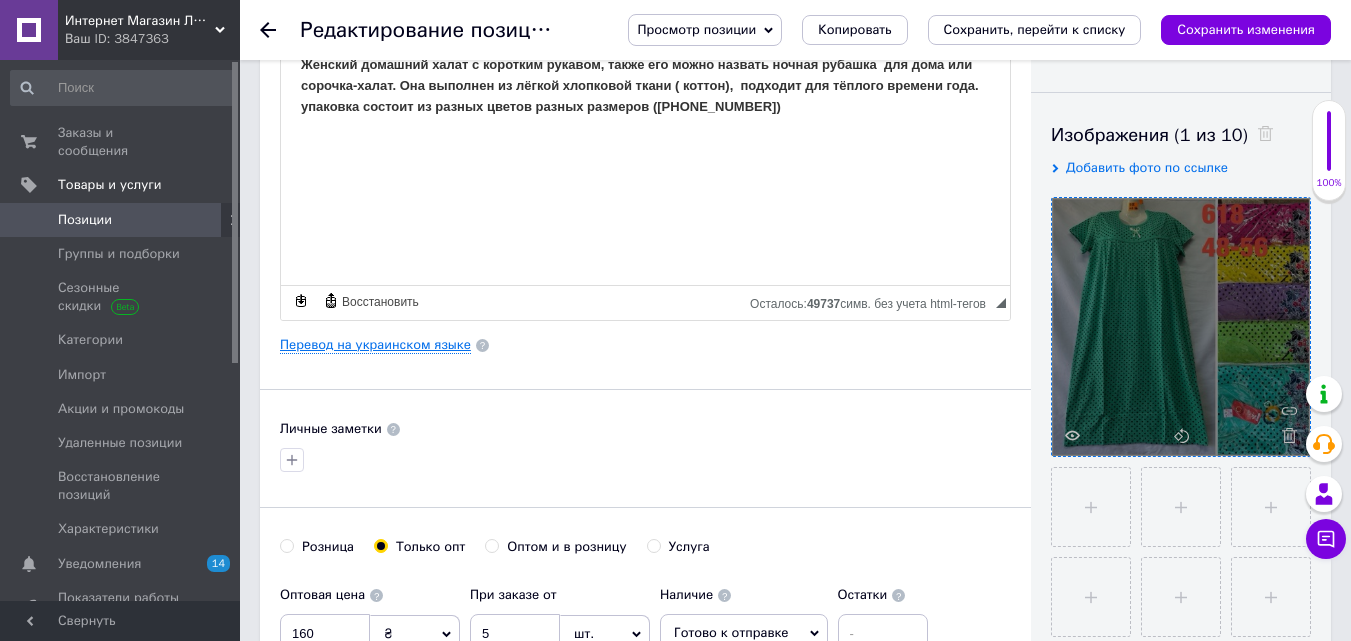 click on "Перевод на украинском языке" at bounding box center [375, 345] 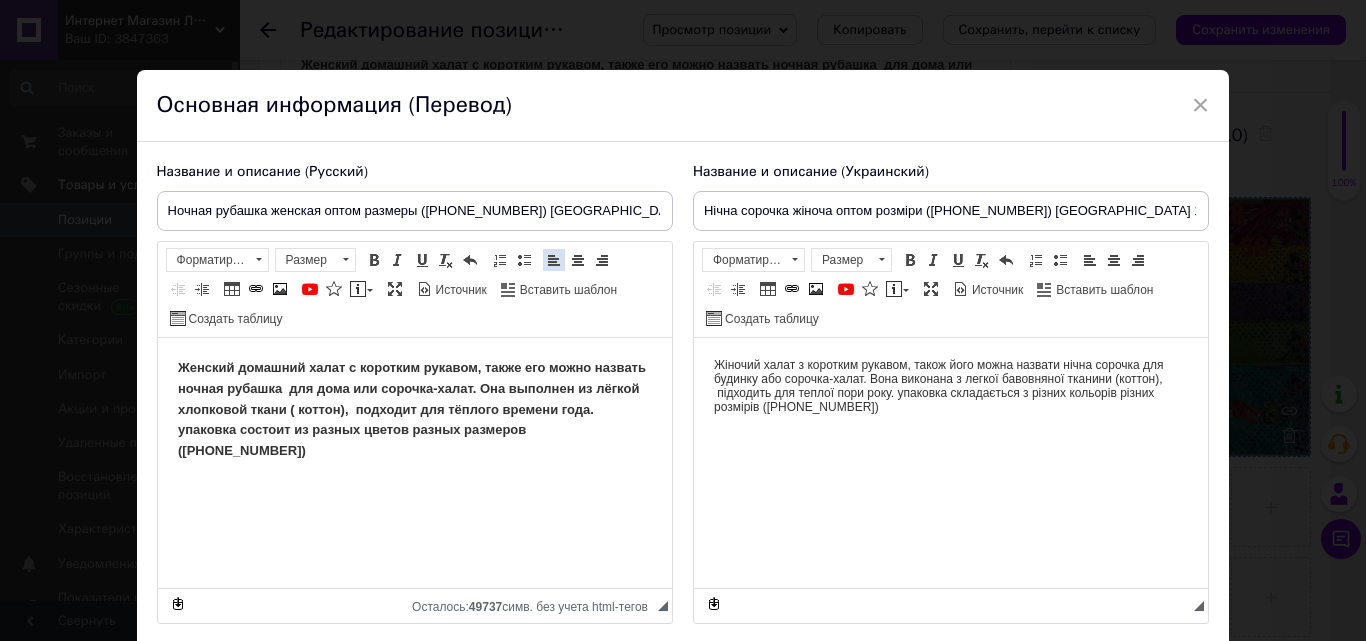 scroll, scrollTop: 0, scrollLeft: 0, axis: both 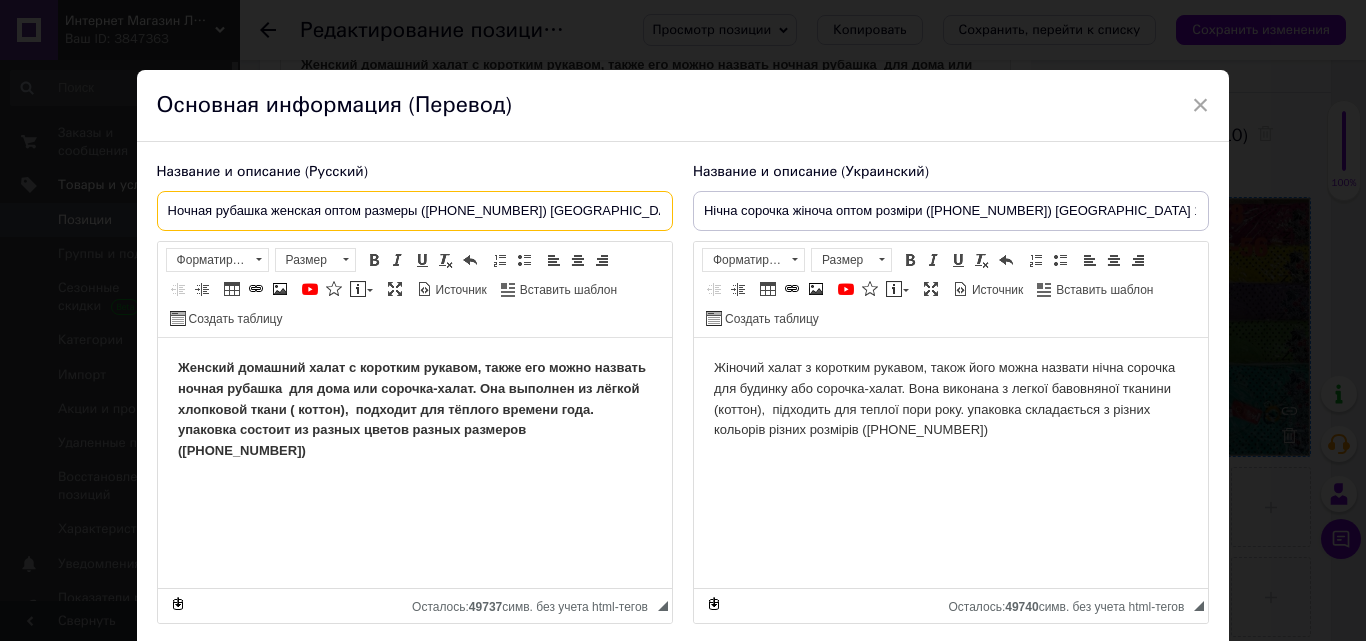 drag, startPoint x: 595, startPoint y: 204, endPoint x: 670, endPoint y: 204, distance: 75 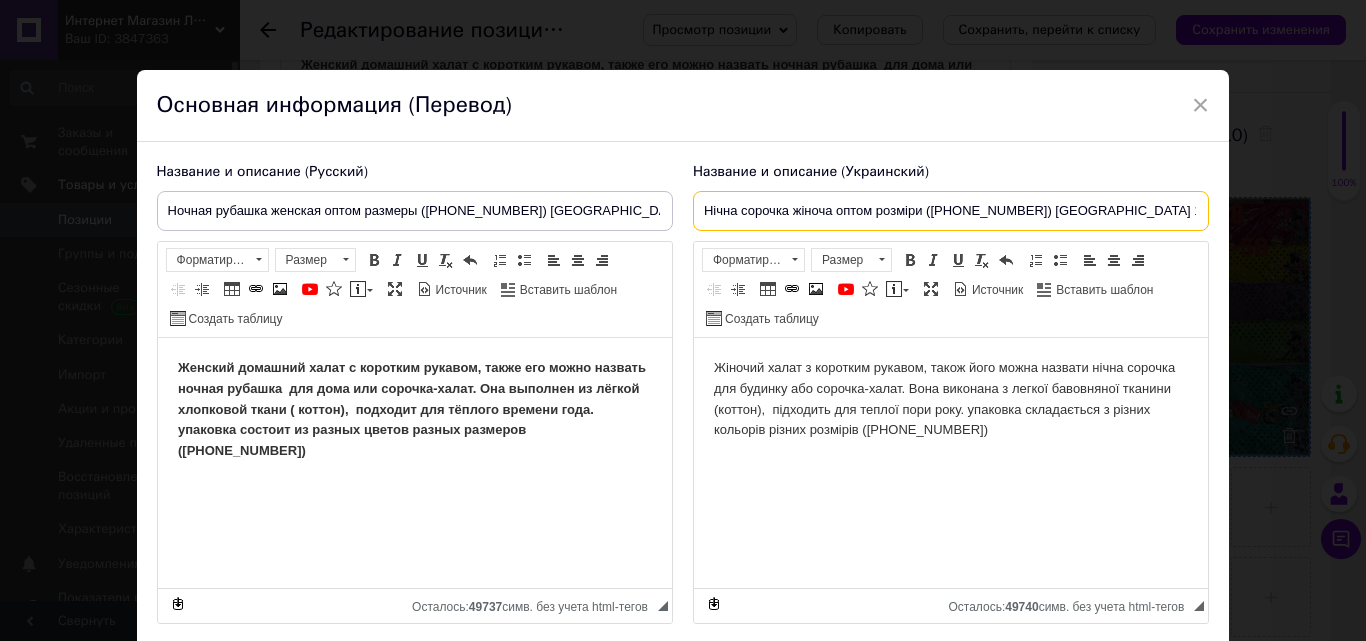 drag, startPoint x: 1097, startPoint y: 204, endPoint x: 1172, endPoint y: 206, distance: 75.026665 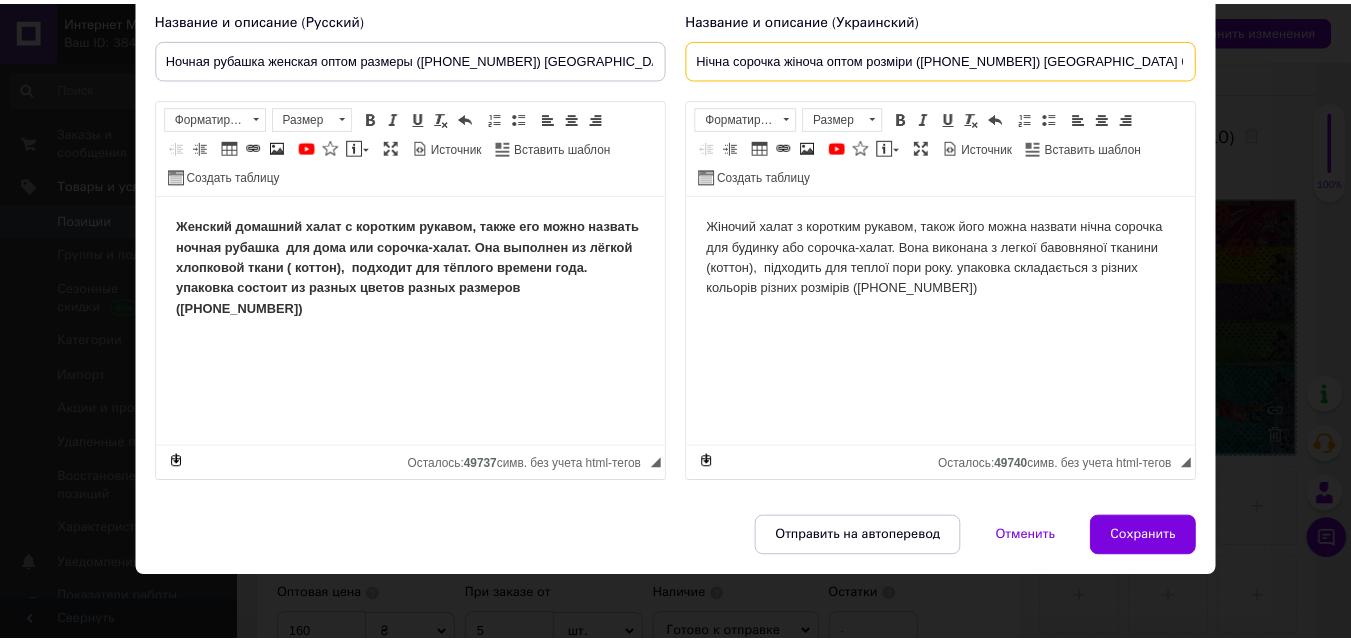 scroll, scrollTop: 158, scrollLeft: 0, axis: vertical 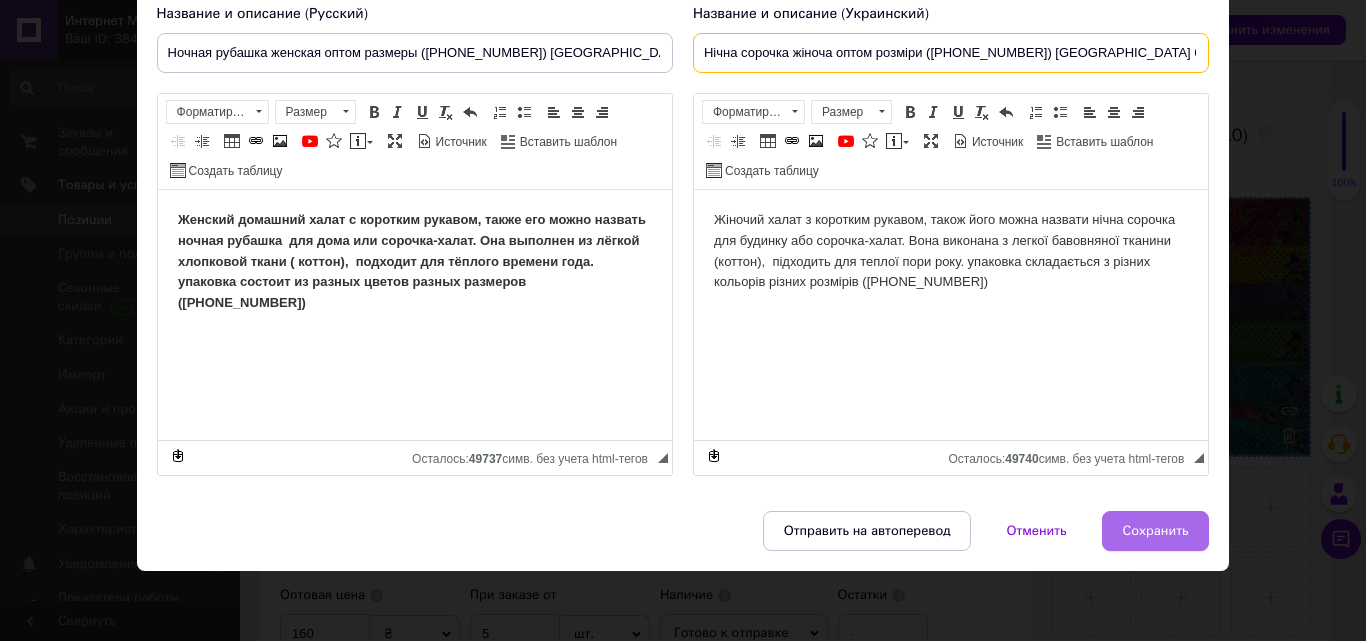type on "Нічна сорочка жіноча оптом розміри ([PHONE_NUMBER]) [GEOGRAPHIC_DATA] 618 - 3376" 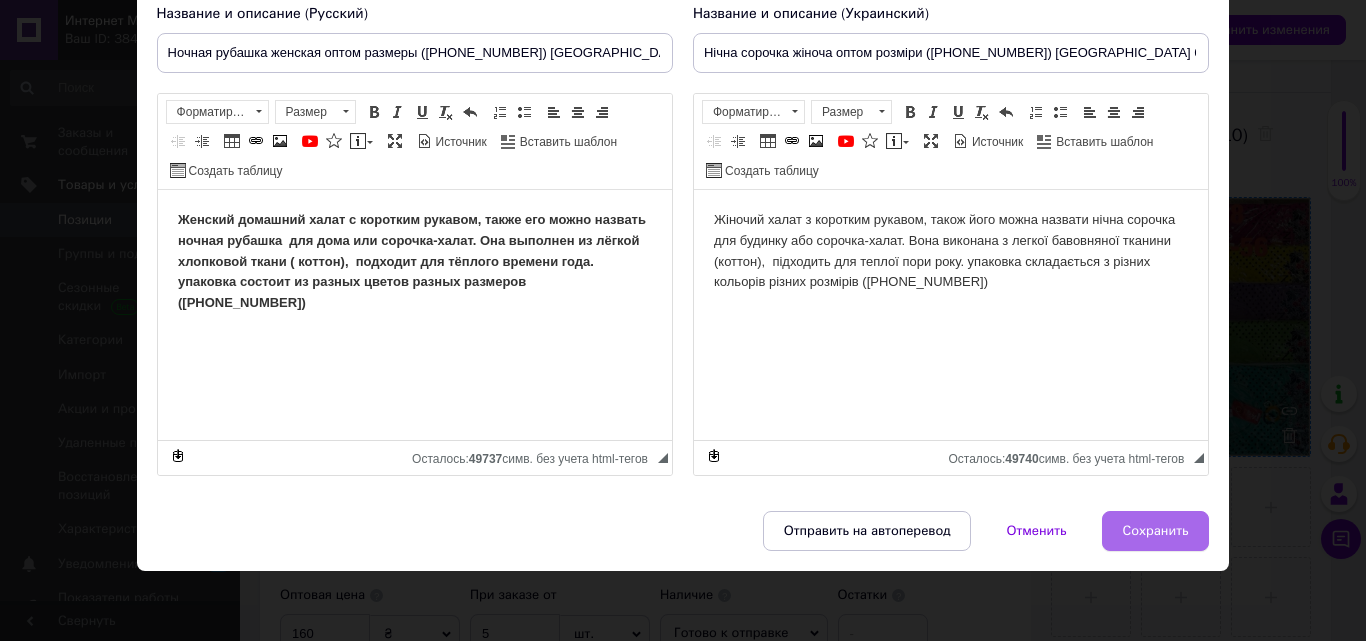 click on "Сохранить" at bounding box center (1156, 531) 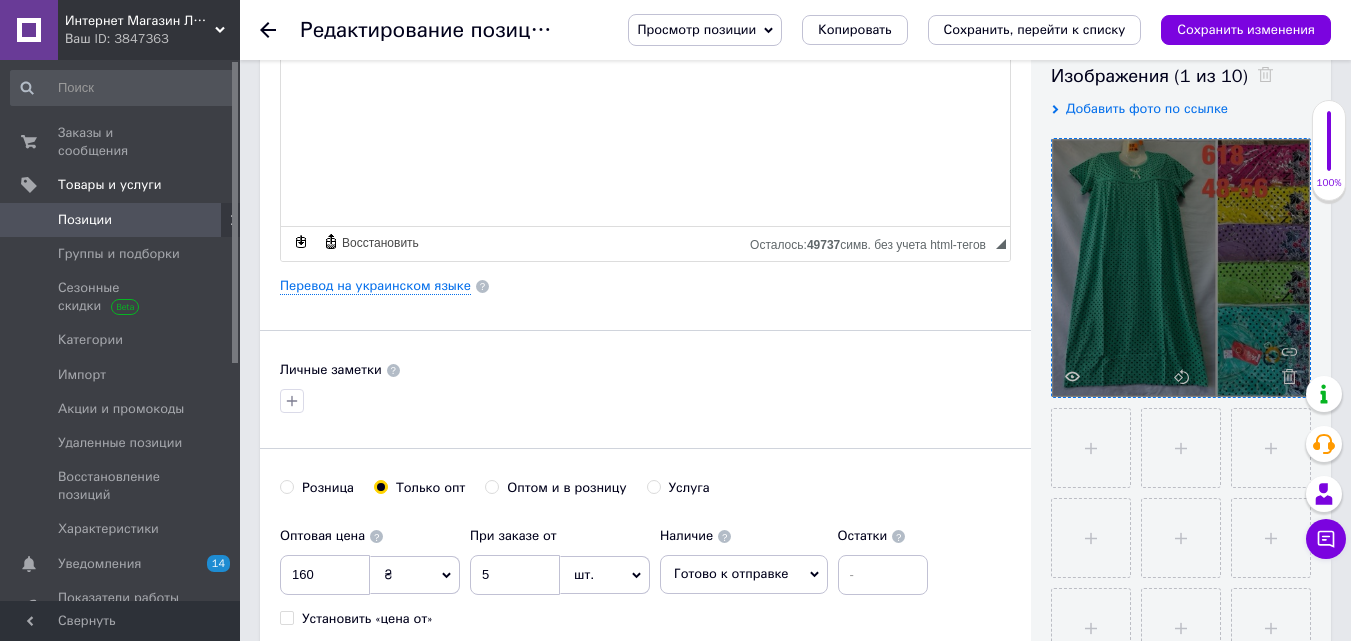 scroll, scrollTop: 400, scrollLeft: 0, axis: vertical 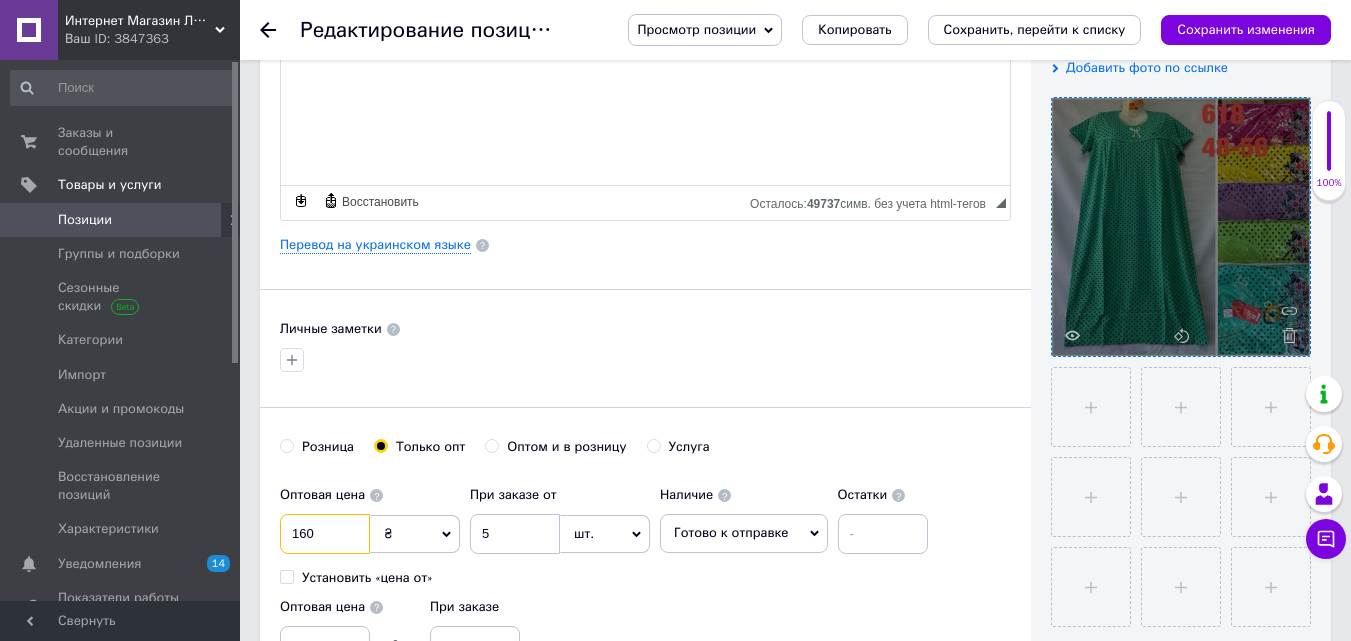 drag, startPoint x: 326, startPoint y: 547, endPoint x: 272, endPoint y: 543, distance: 54.147945 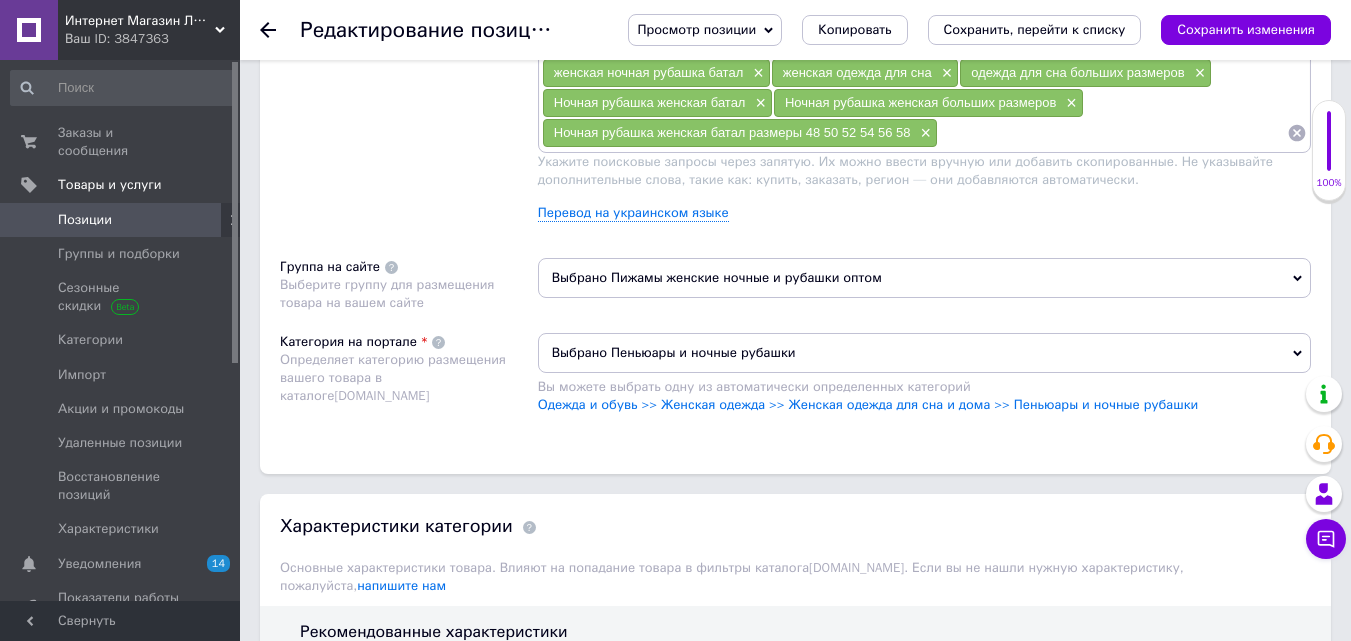 scroll, scrollTop: 1600, scrollLeft: 0, axis: vertical 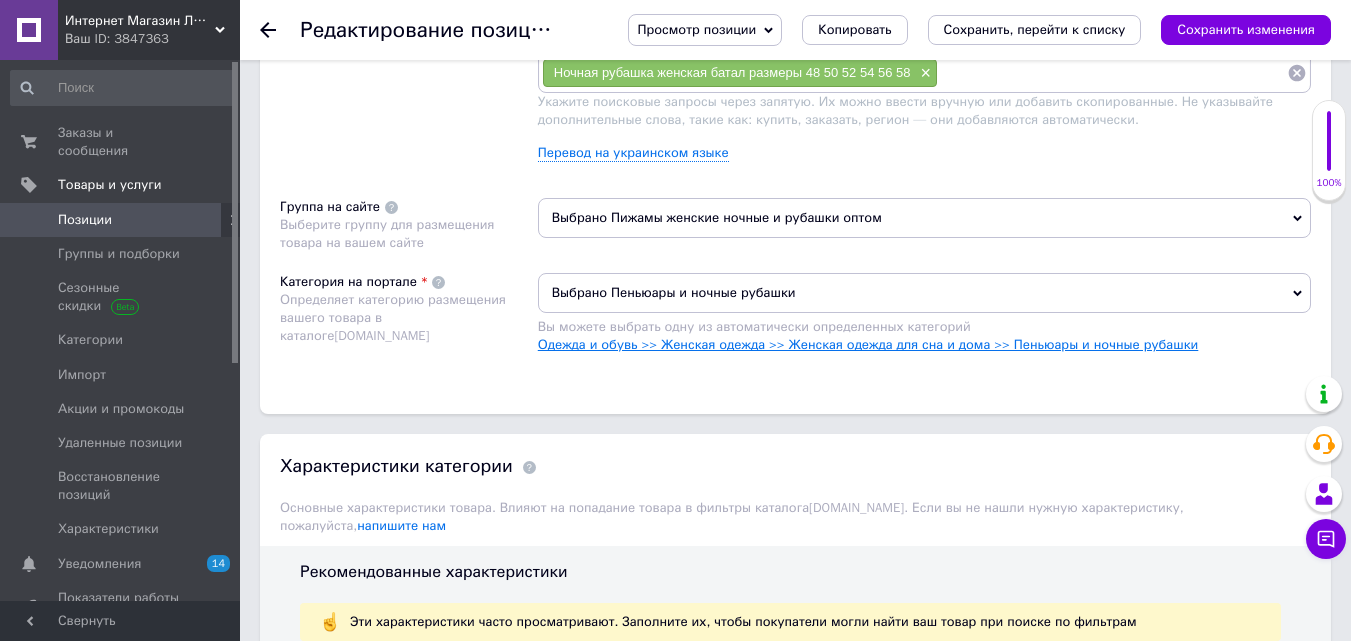 type on "170" 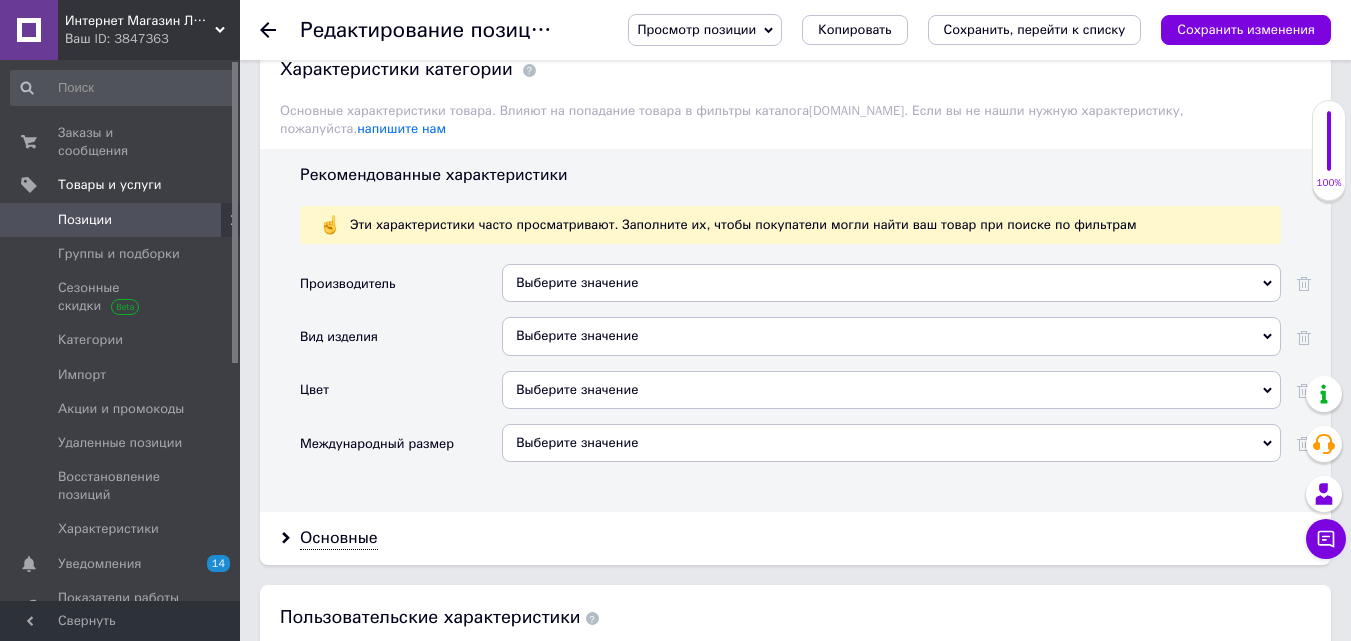scroll, scrollTop: 2000, scrollLeft: 0, axis: vertical 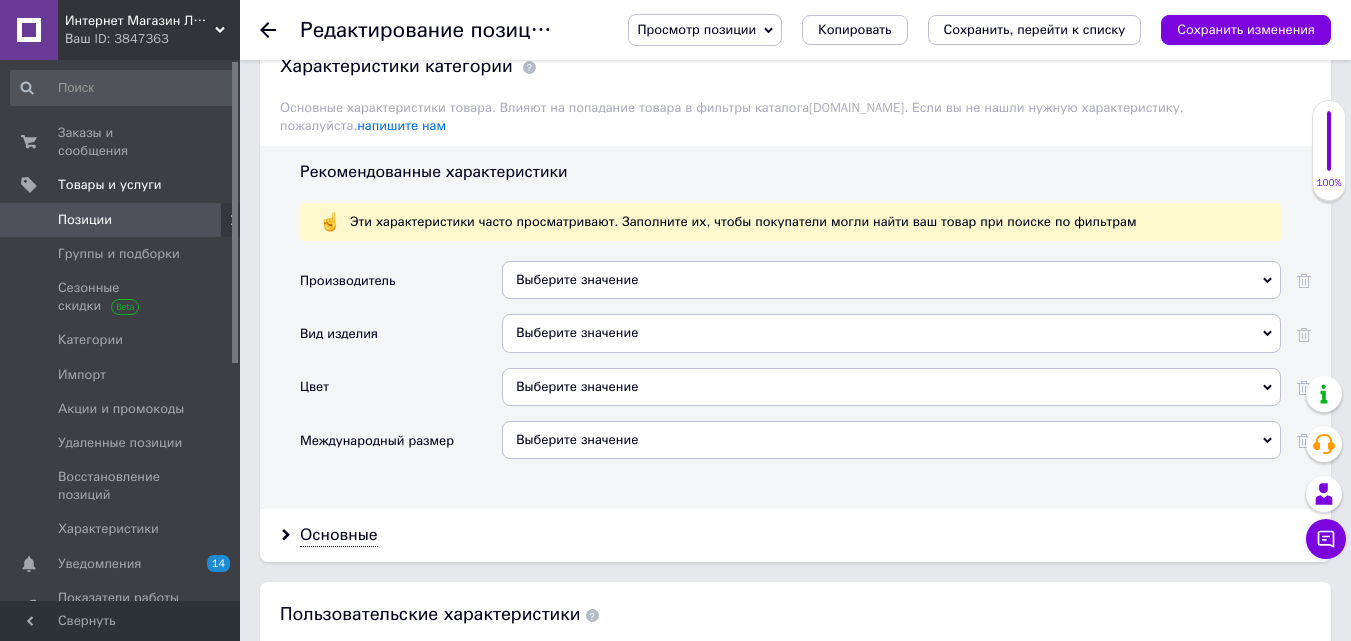 click on "Выберите значение" at bounding box center [891, 333] 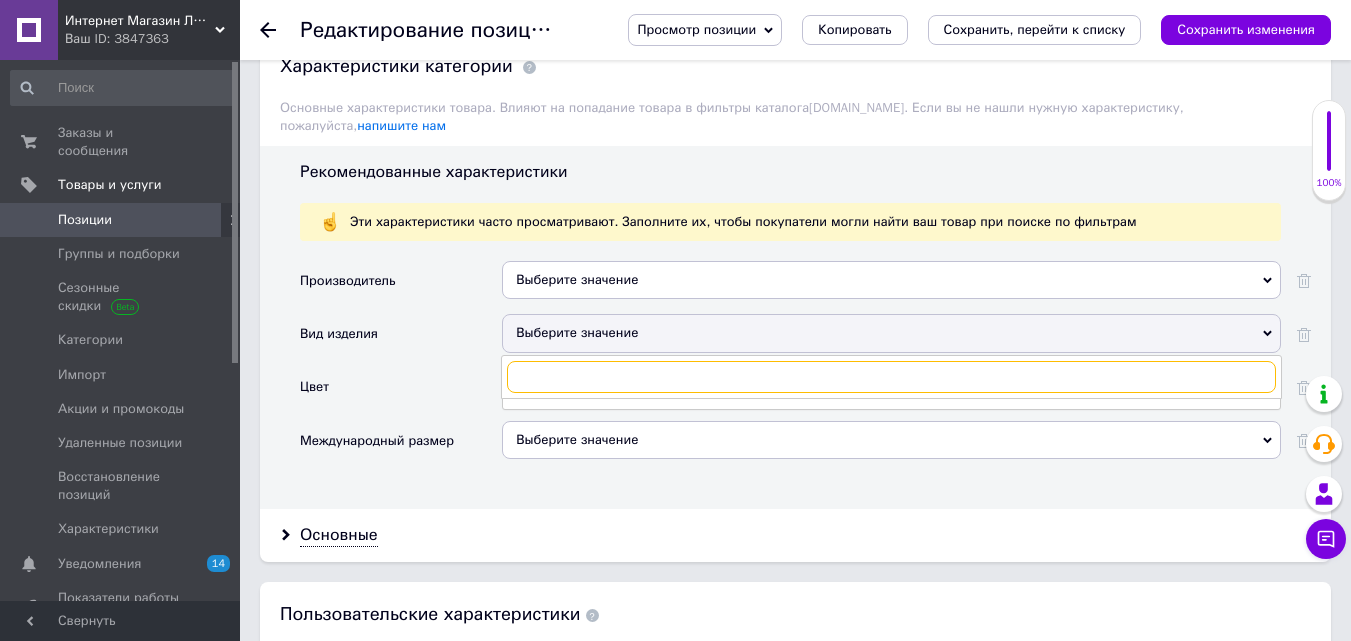 click at bounding box center [891, 377] 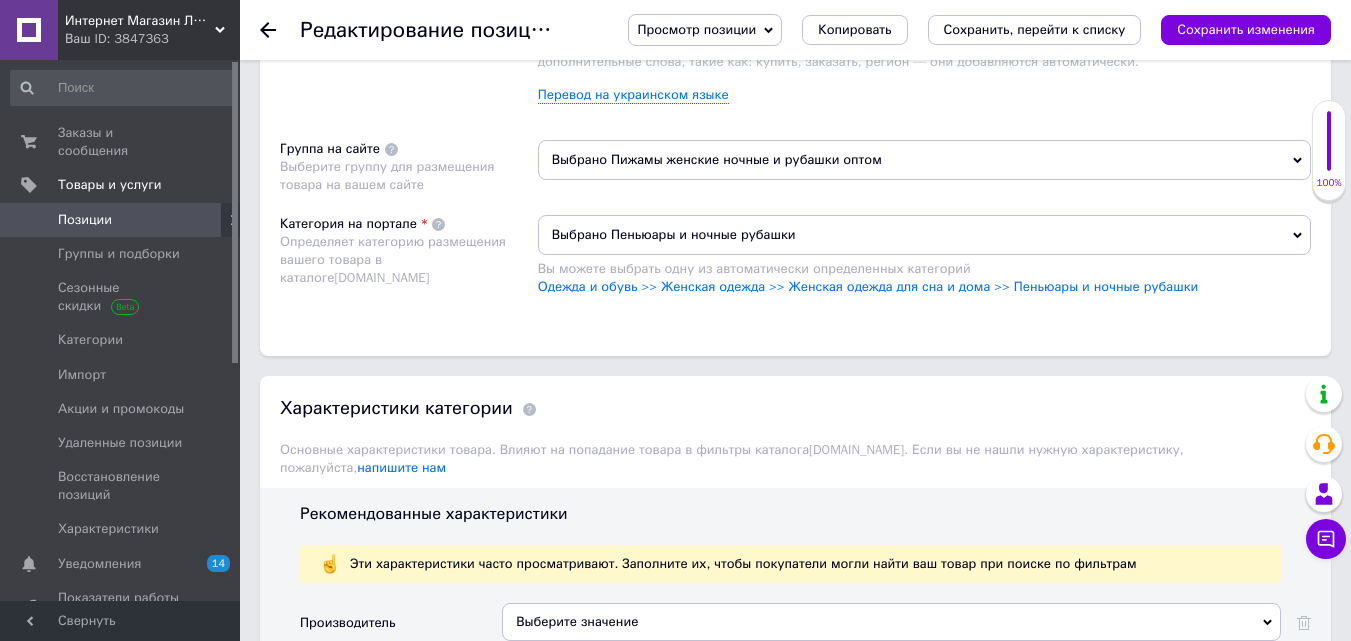 scroll, scrollTop: 1600, scrollLeft: 0, axis: vertical 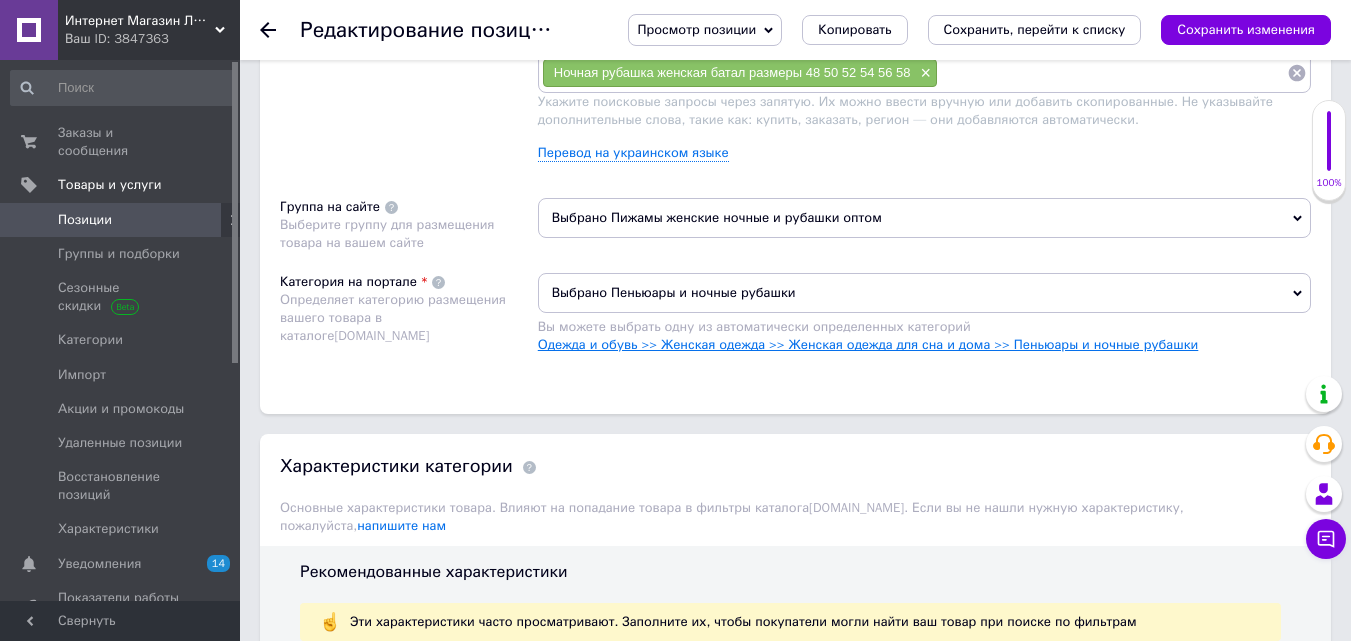 click on "Одежда и обувь >> Женская одежда >> Женская одежда для сна и дома >> Пеньюары и ночные рубашки" at bounding box center [868, 344] 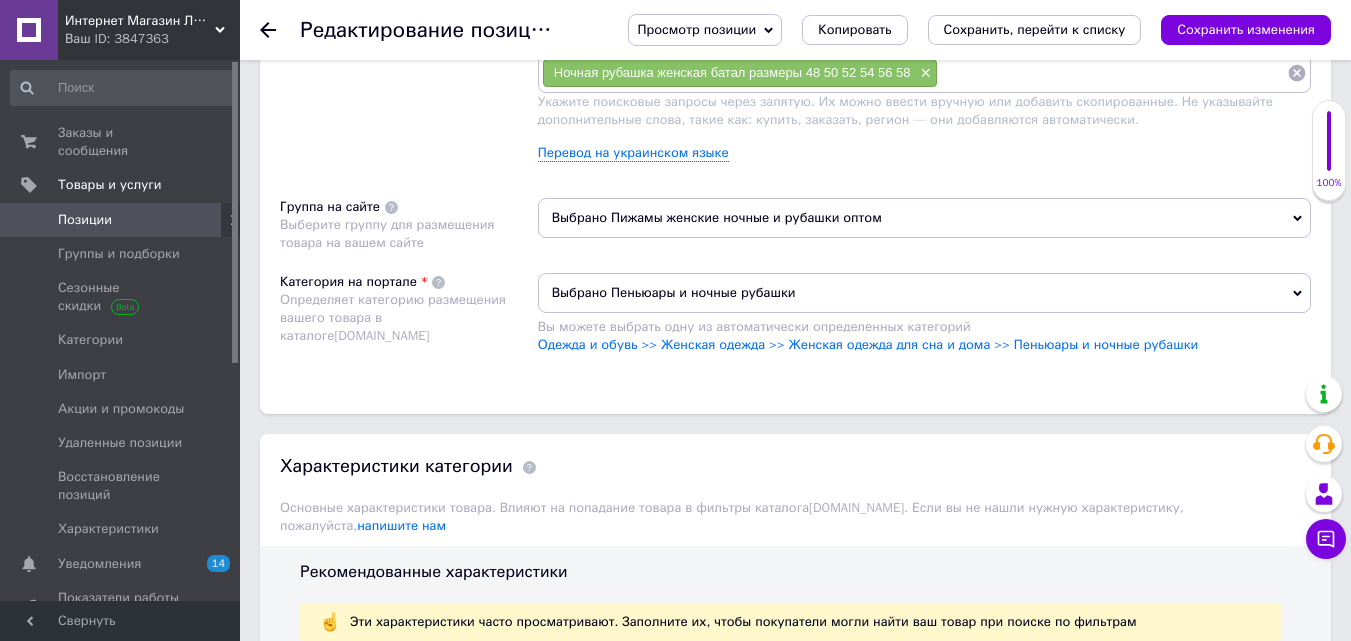 scroll, scrollTop: 2000, scrollLeft: 0, axis: vertical 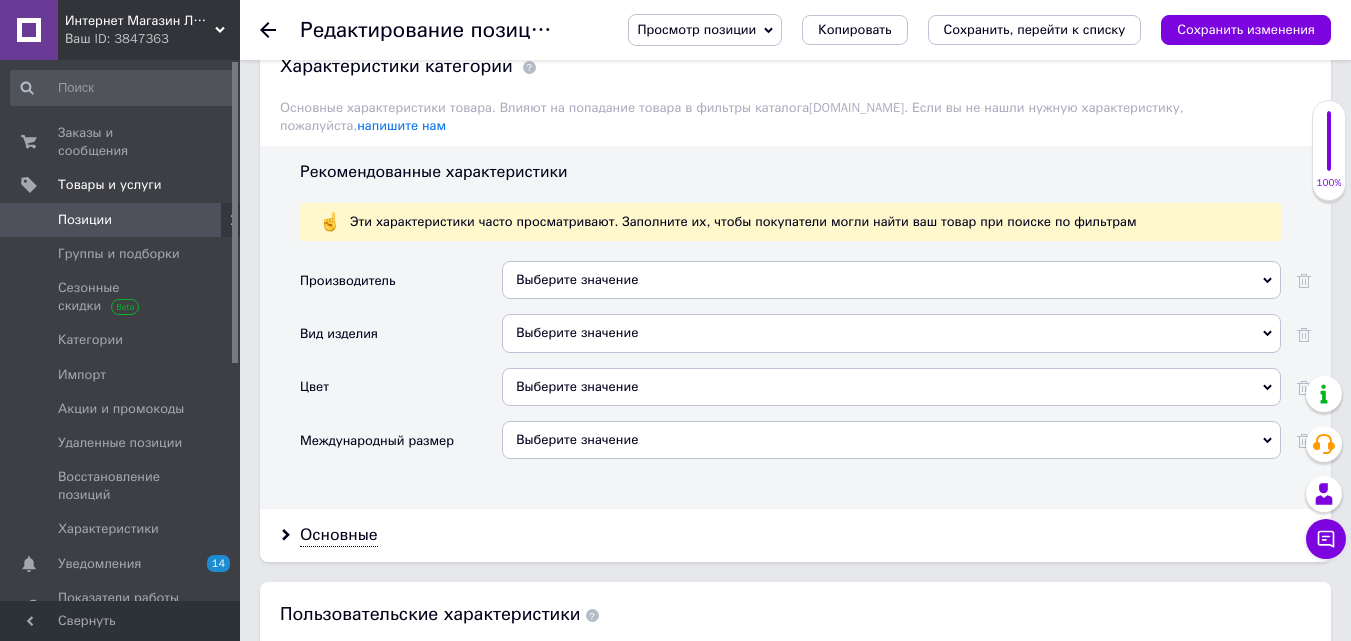 click on "Основные" at bounding box center (795, 535) 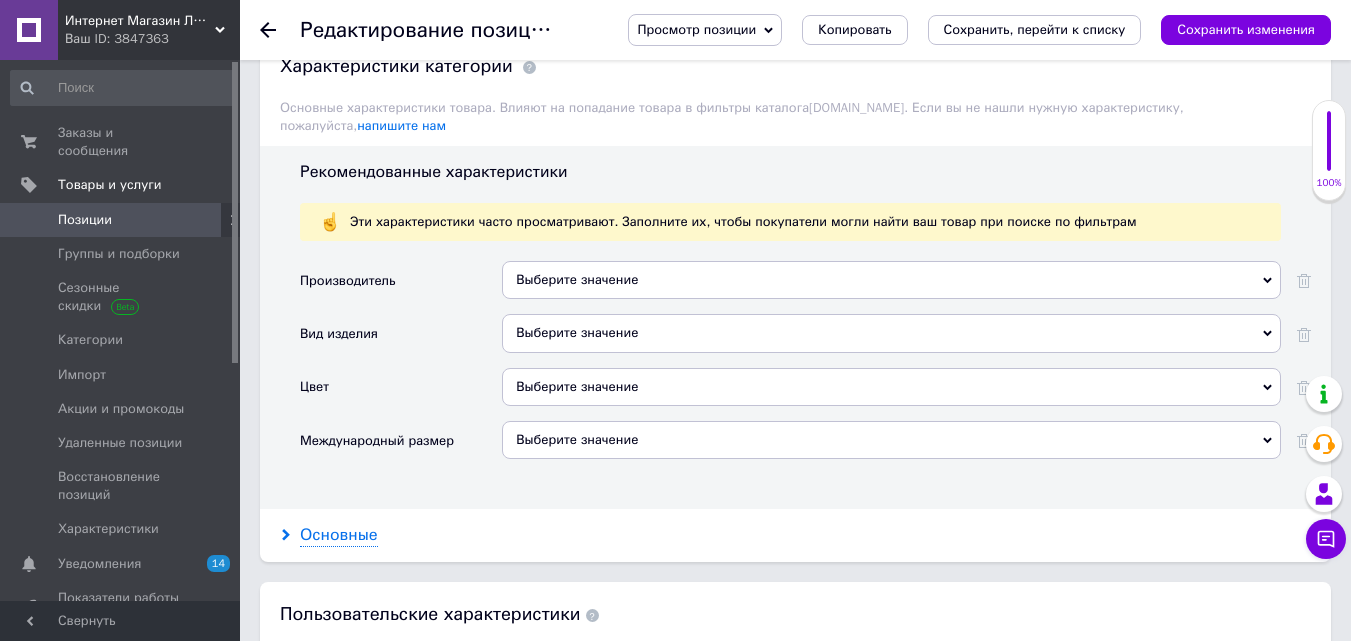 click on "Основные" at bounding box center (339, 535) 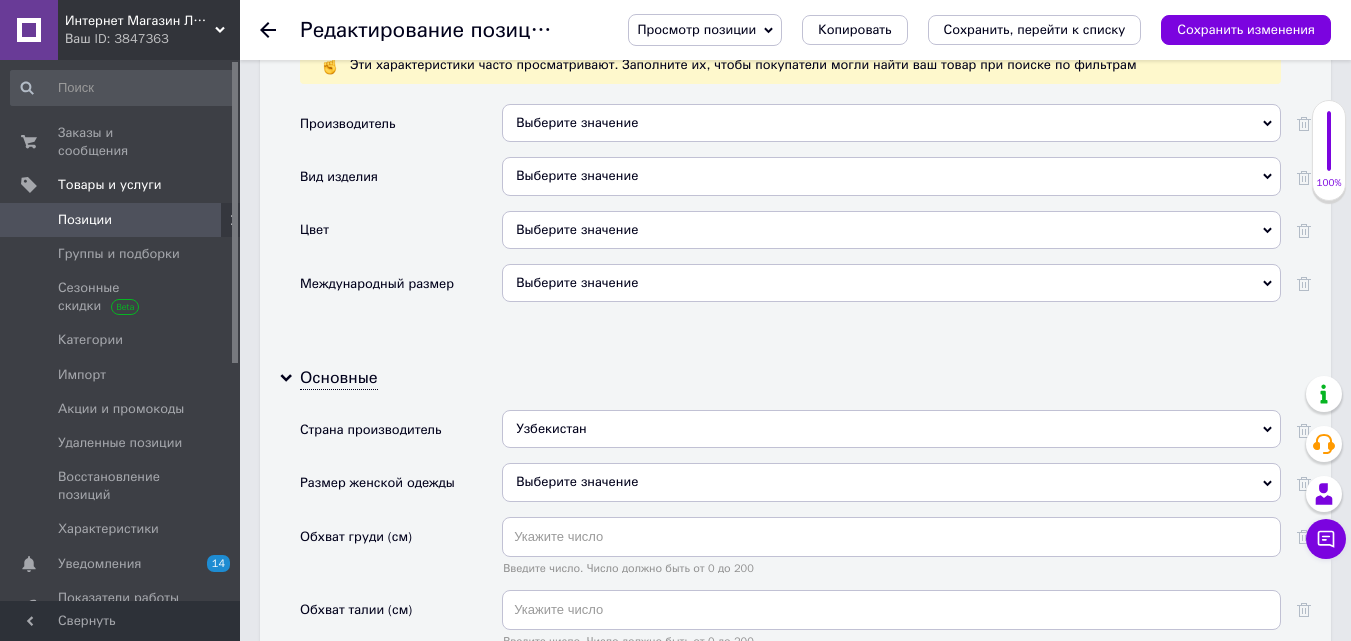 scroll, scrollTop: 2100, scrollLeft: 0, axis: vertical 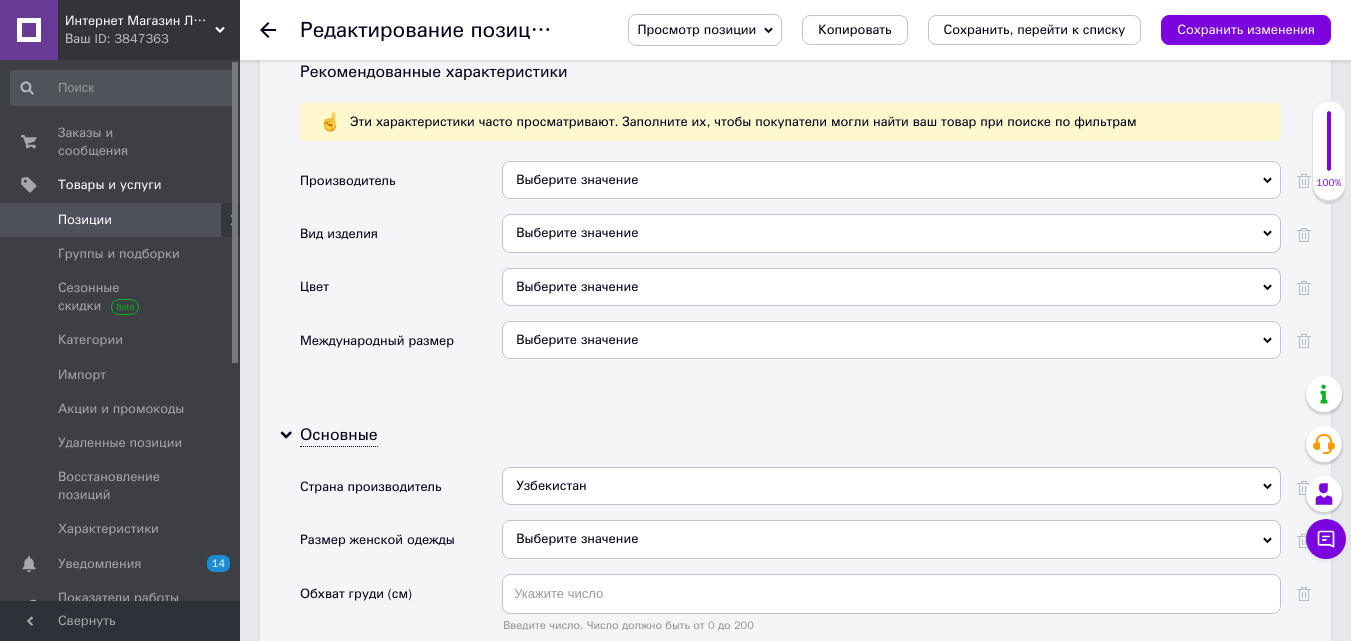 click on "Выберите значение" at bounding box center (891, 539) 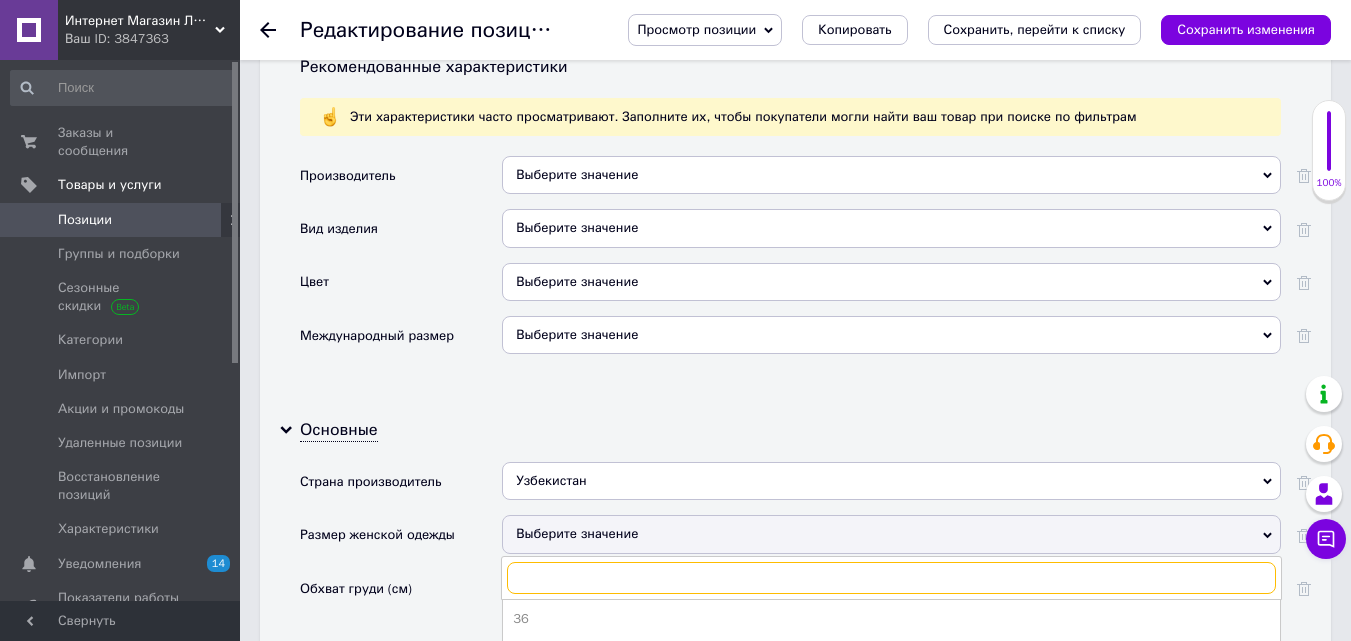 scroll, scrollTop: 2100, scrollLeft: 0, axis: vertical 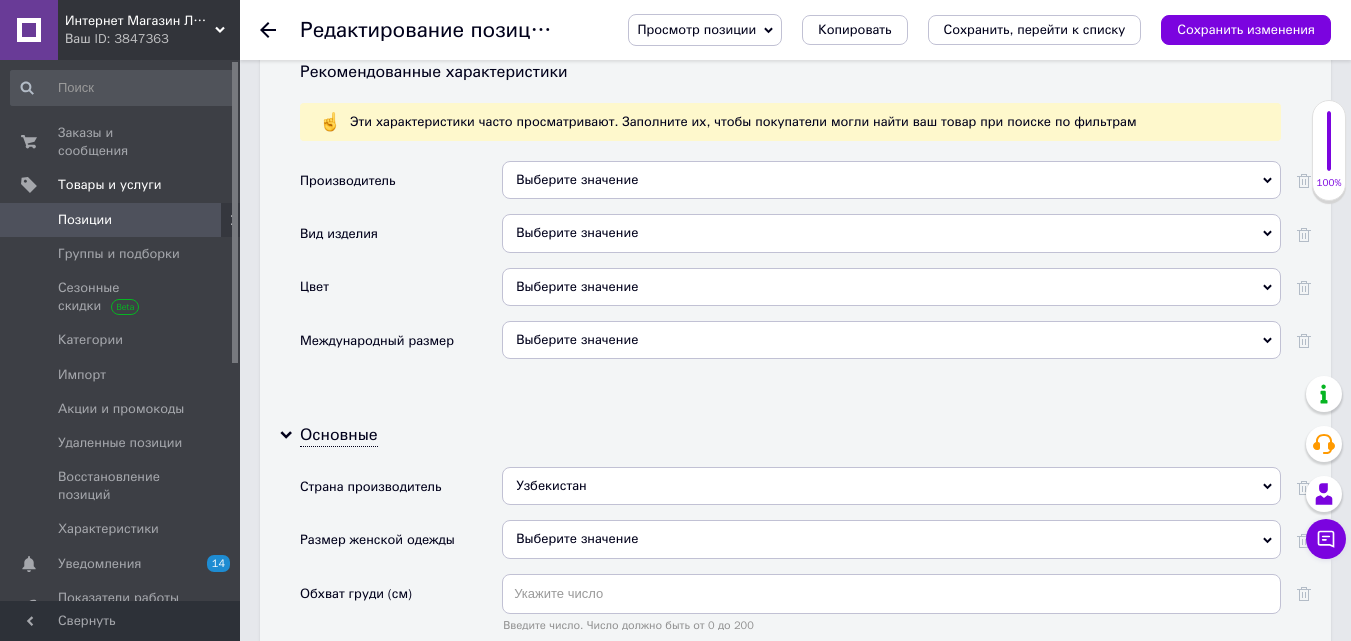 click on "Выберите значение" at bounding box center (891, 287) 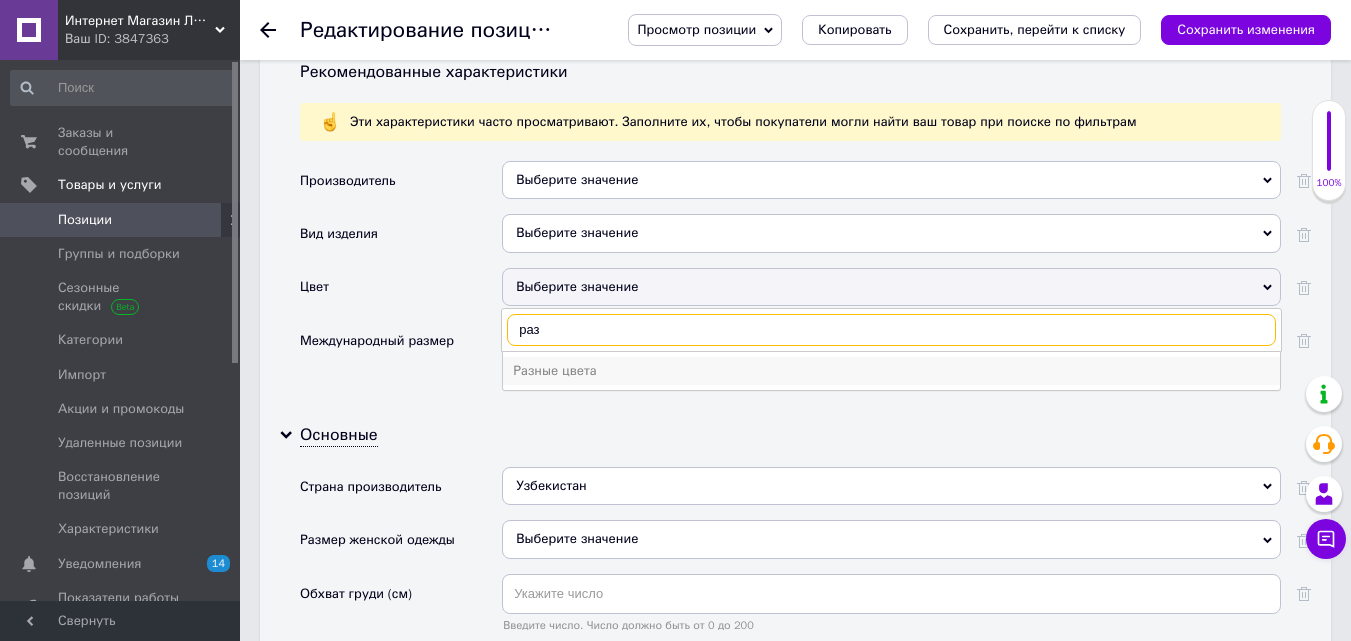 type on "раз" 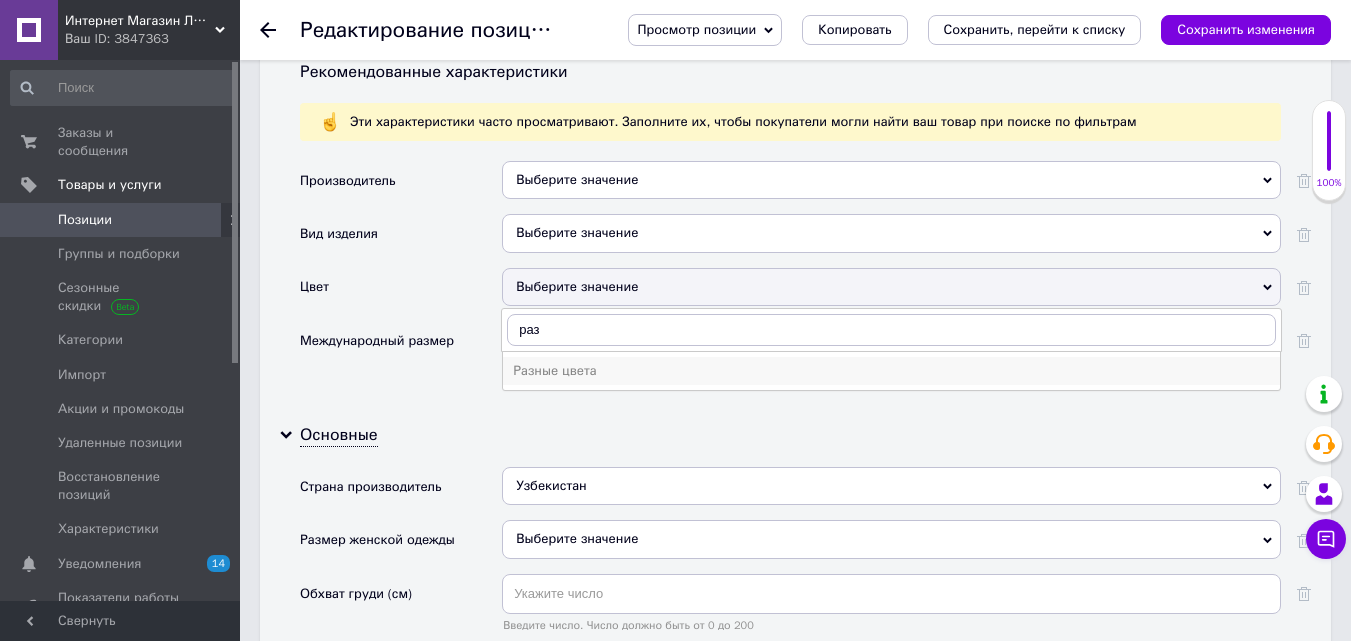 click on "Разные цвета" at bounding box center [891, 371] 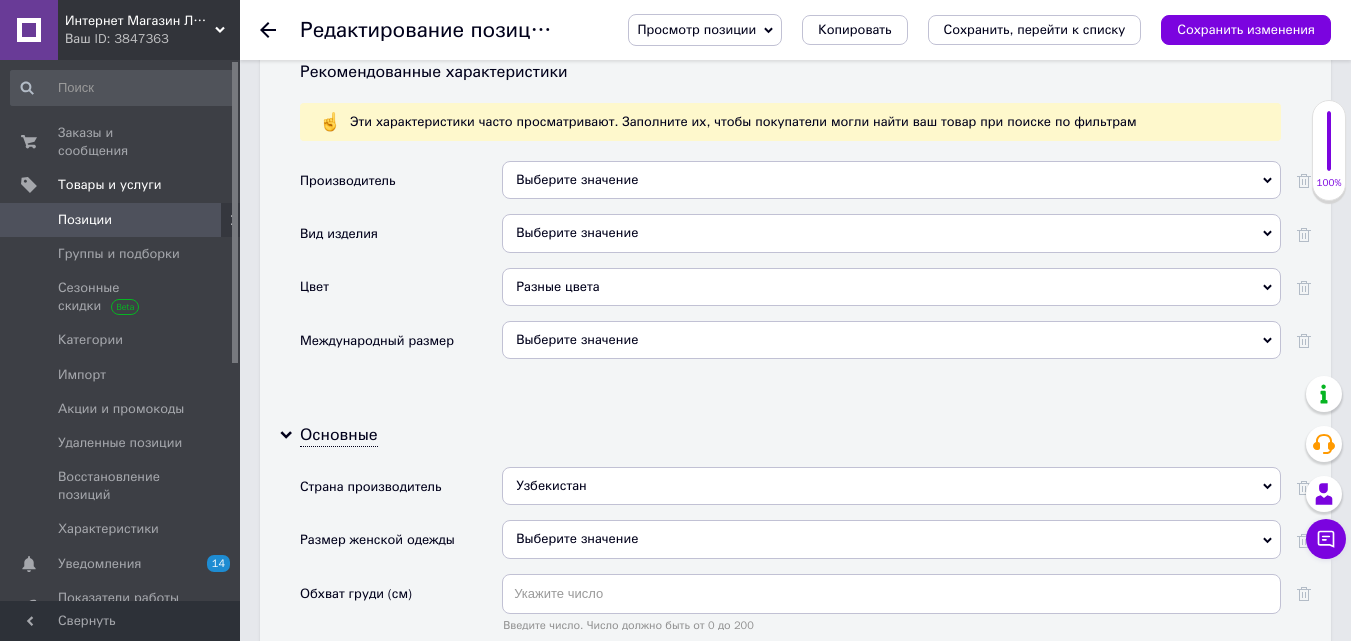 click on "Выберите значение" at bounding box center [891, 233] 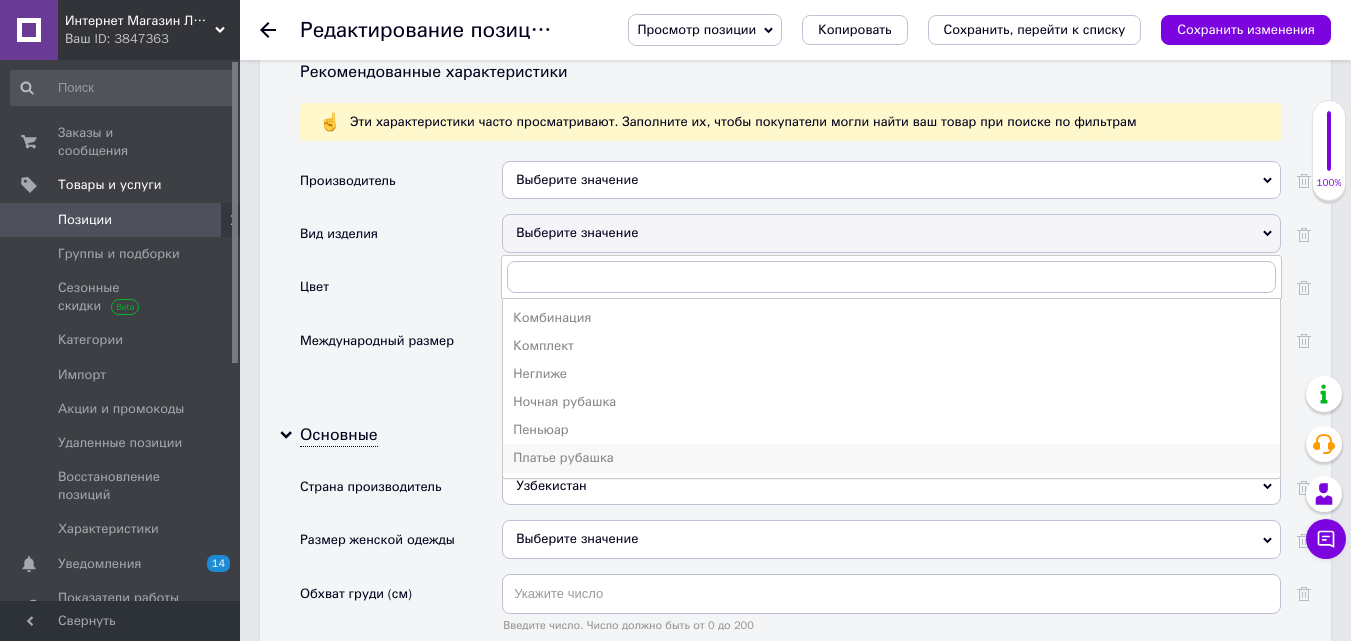 click on "Платье рубашка" at bounding box center [891, 458] 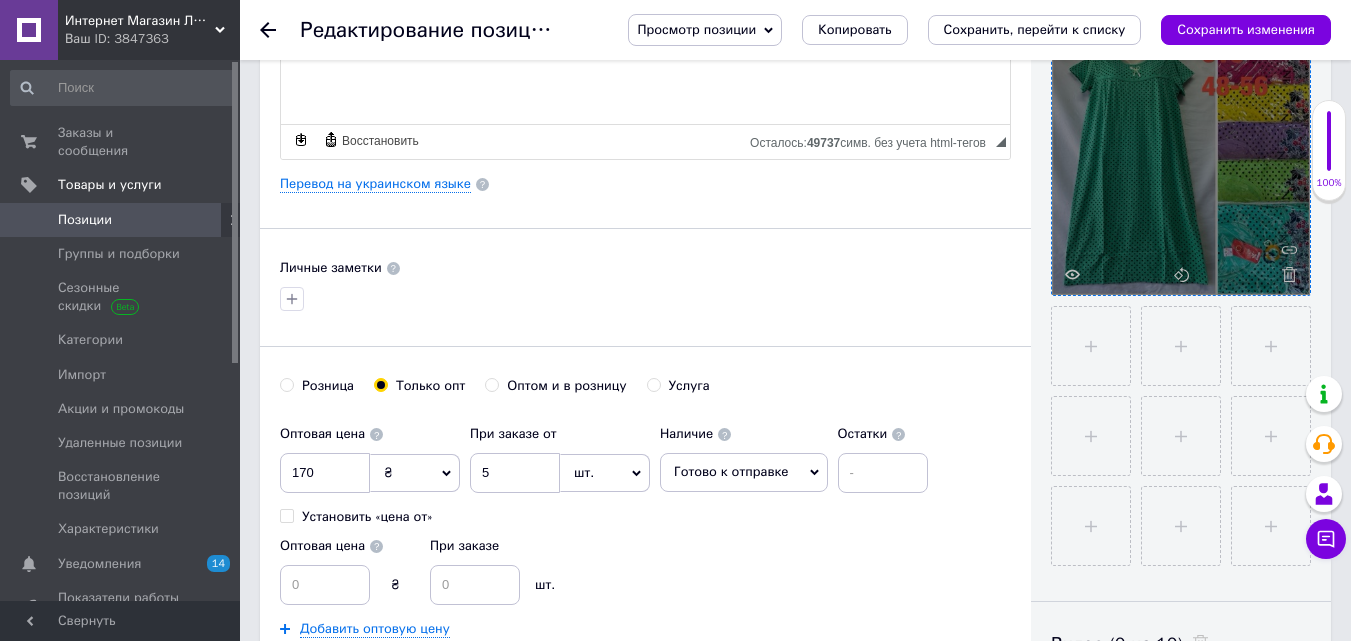 scroll, scrollTop: 200, scrollLeft: 0, axis: vertical 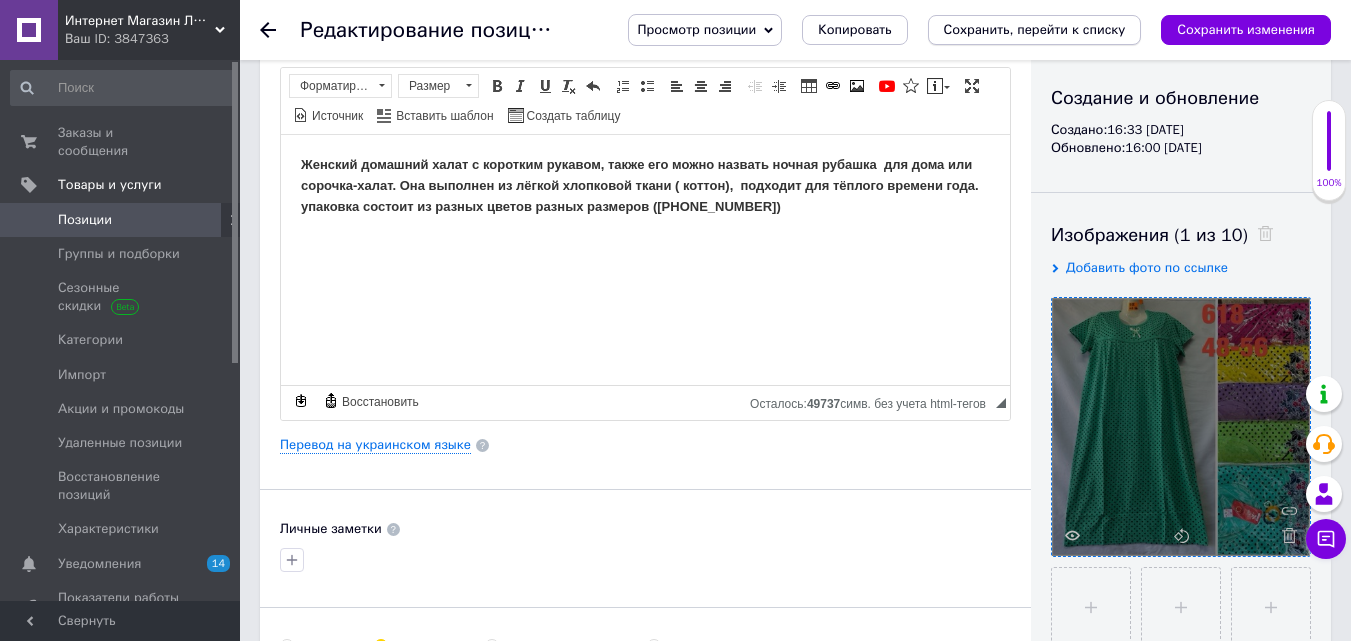click on "Сохранить, перейти к списку" at bounding box center (1035, 29) 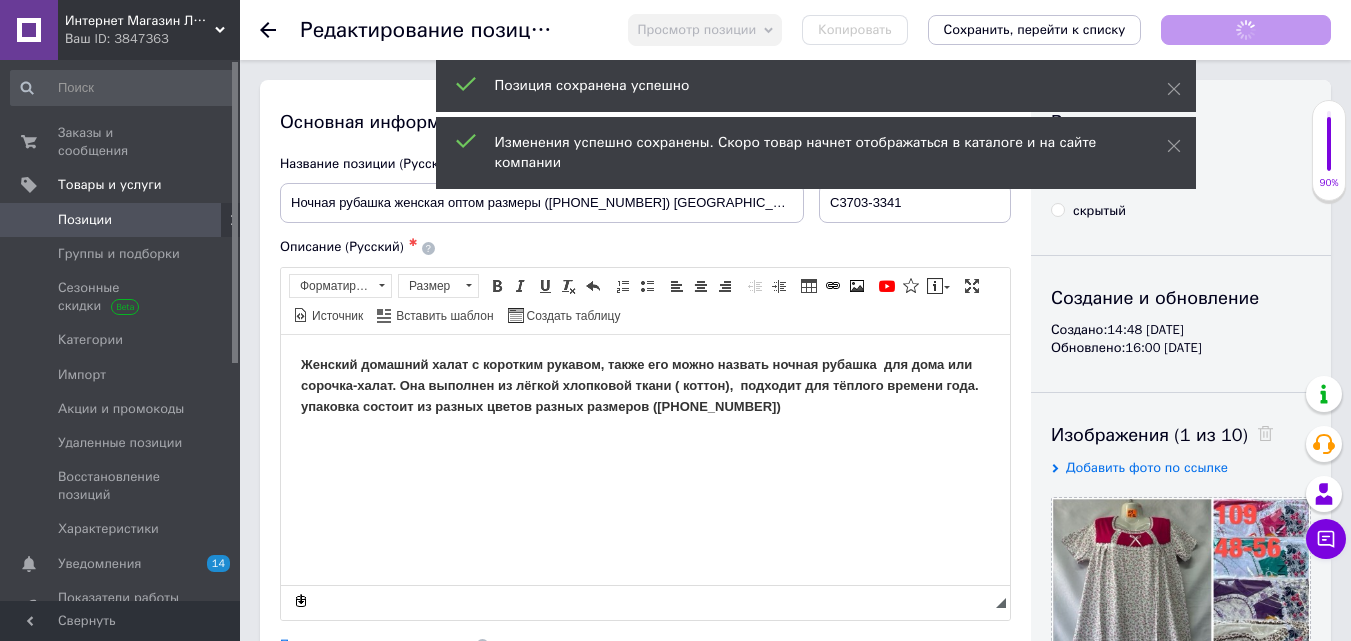 scroll, scrollTop: 0, scrollLeft: 0, axis: both 